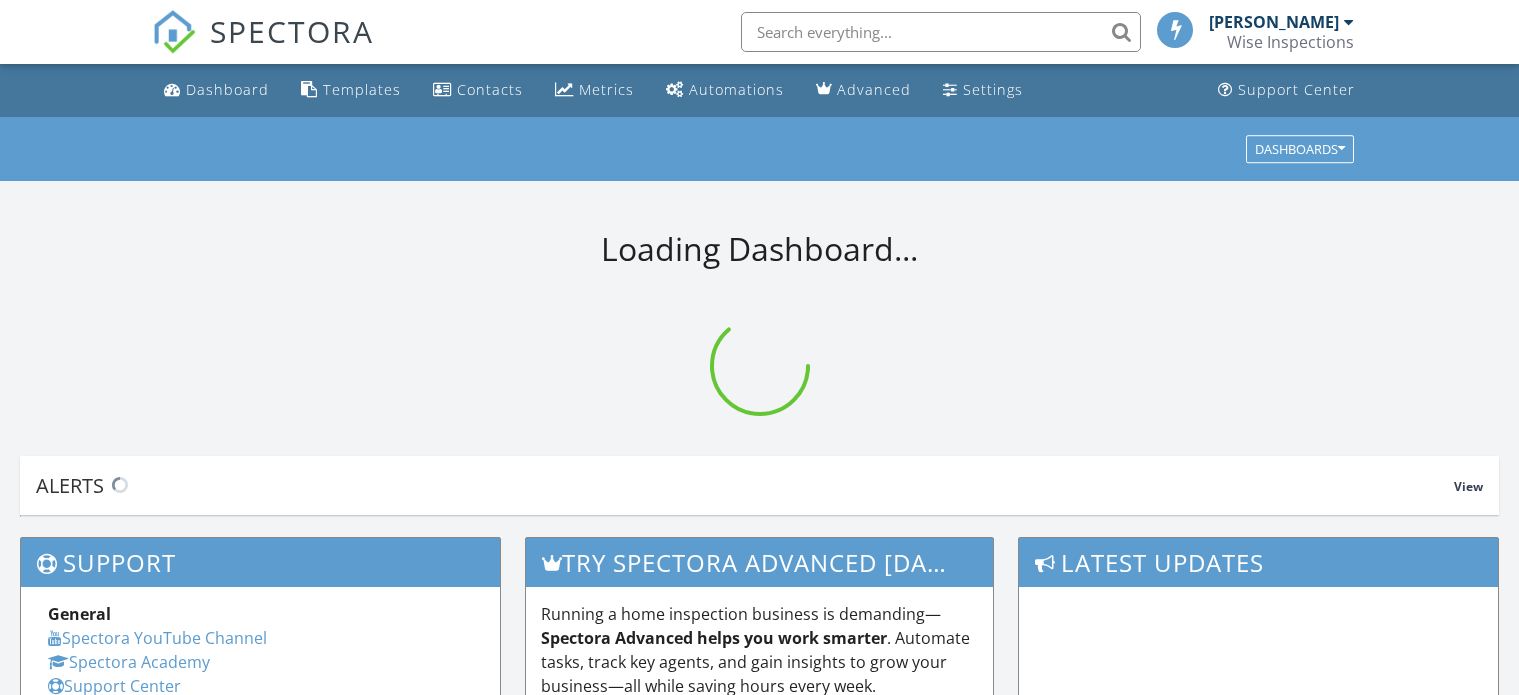 scroll, scrollTop: 0, scrollLeft: 0, axis: both 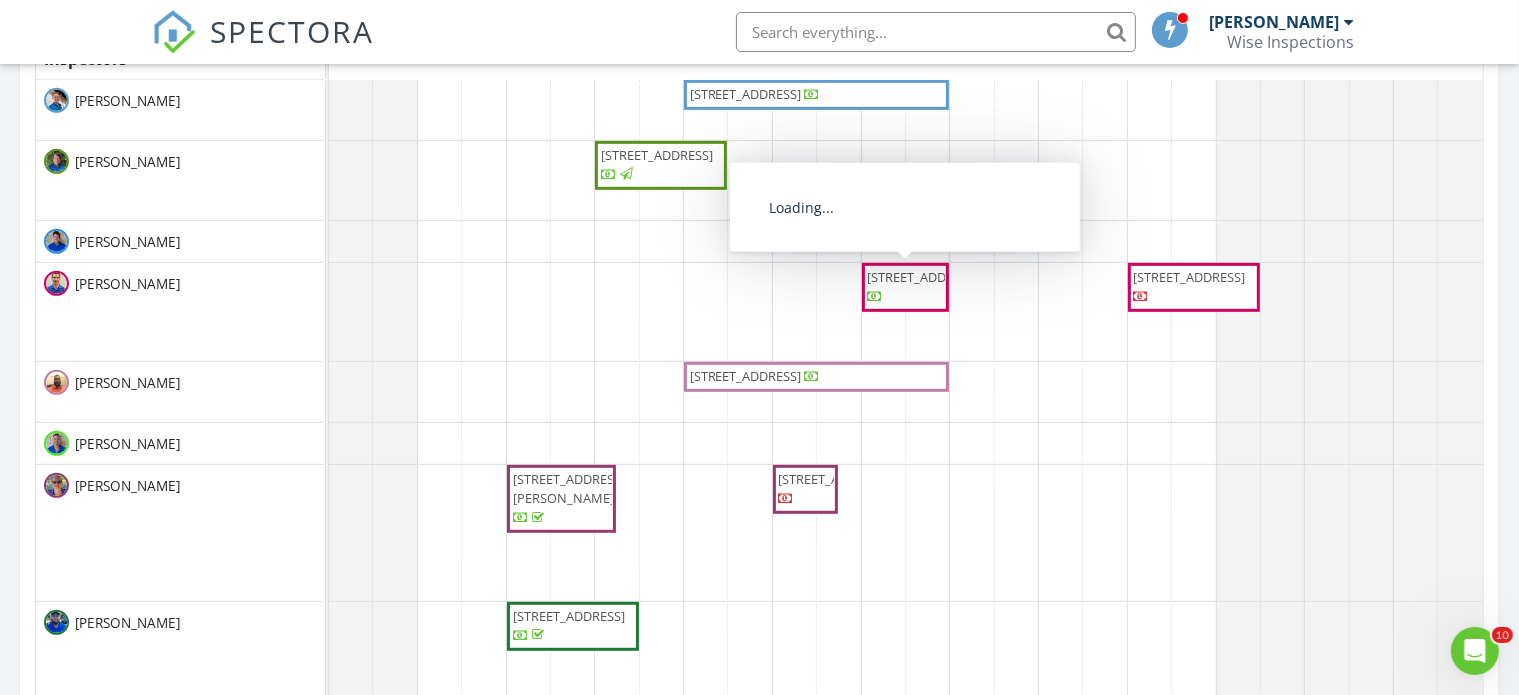 click on "[STREET_ADDRESS]" at bounding box center (924, 277) 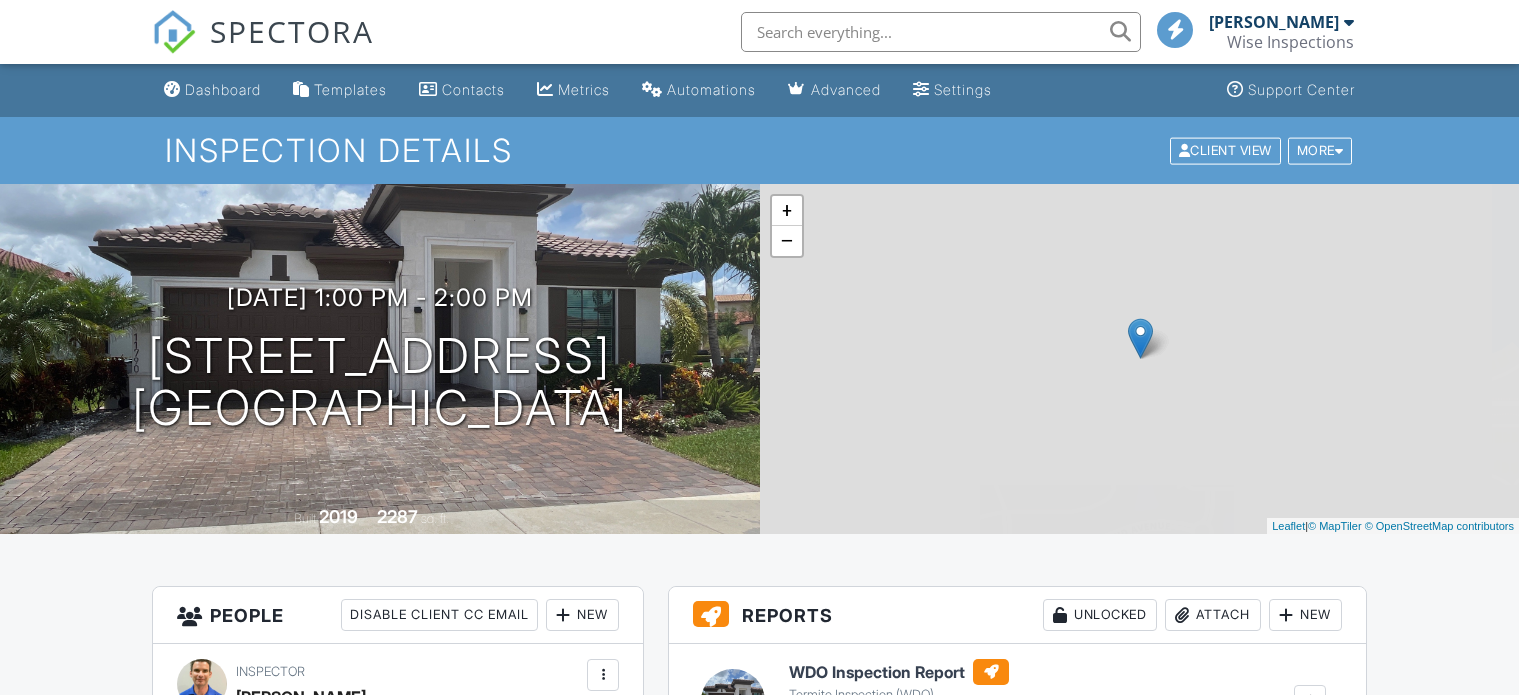 scroll, scrollTop: 0, scrollLeft: 0, axis: both 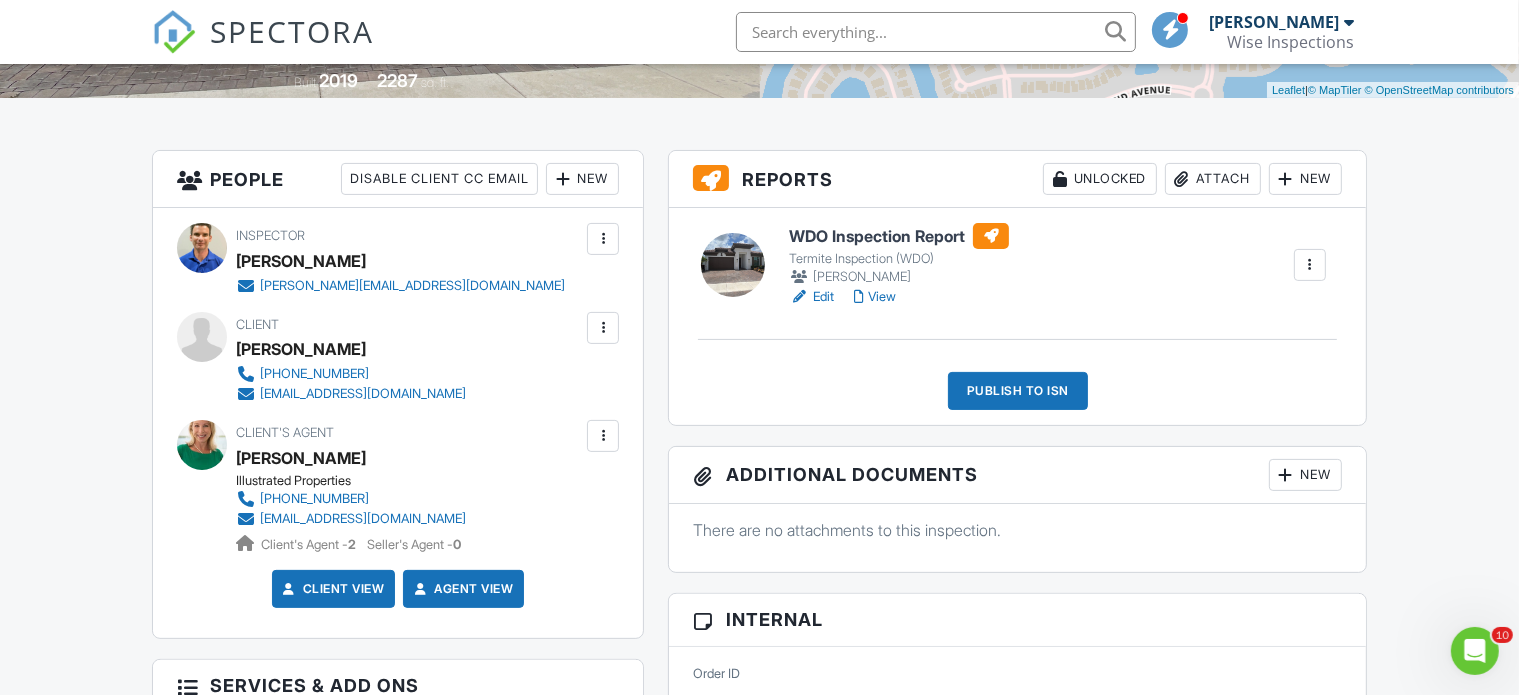 click on "View" at bounding box center [875, 297] 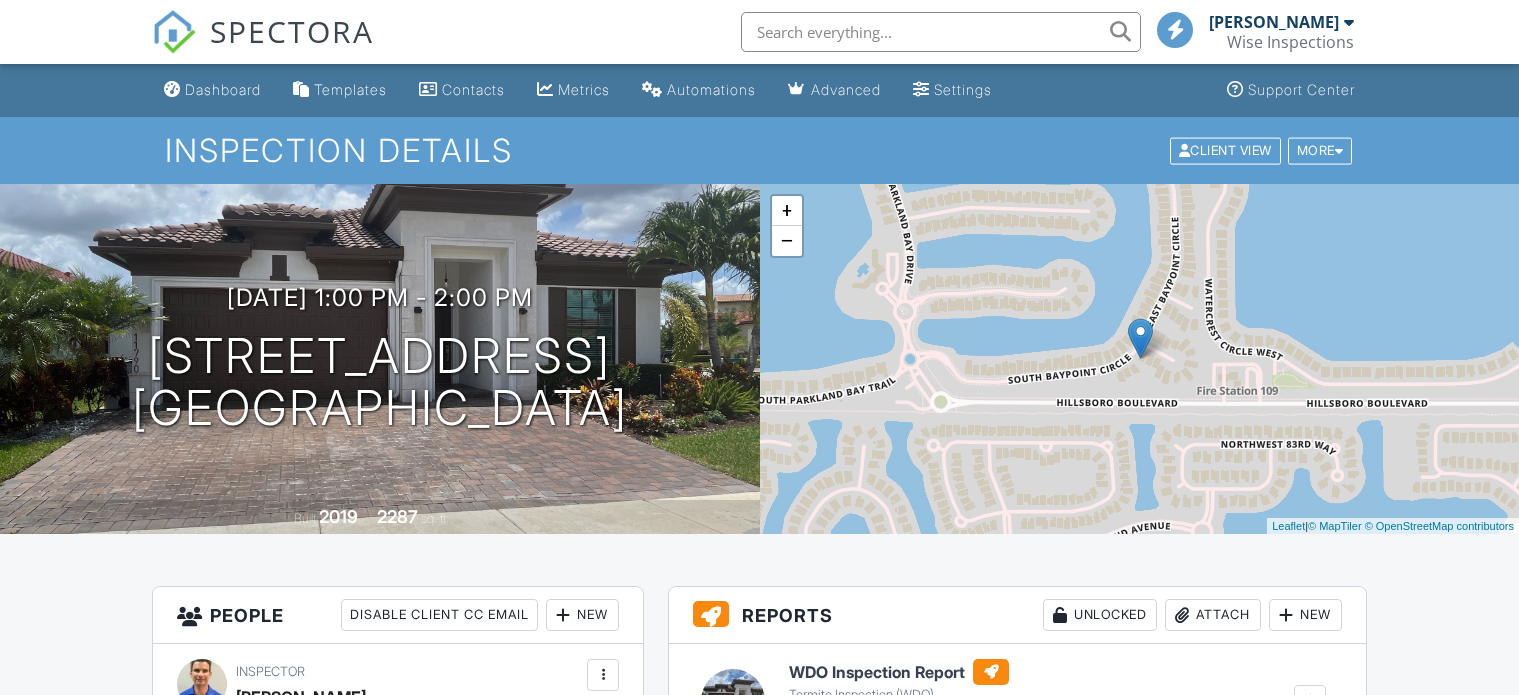 scroll, scrollTop: 383, scrollLeft: 0, axis: vertical 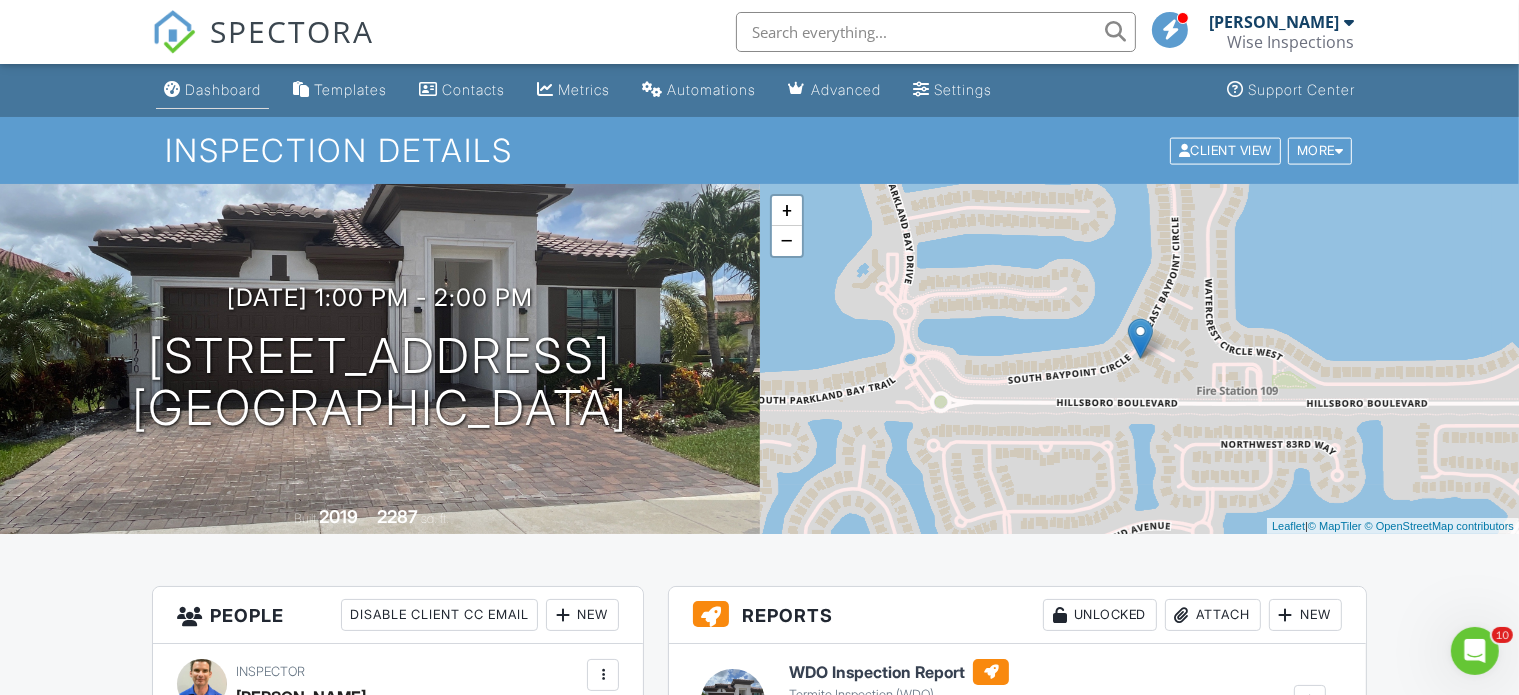 click on "Dashboard" at bounding box center (223, 89) 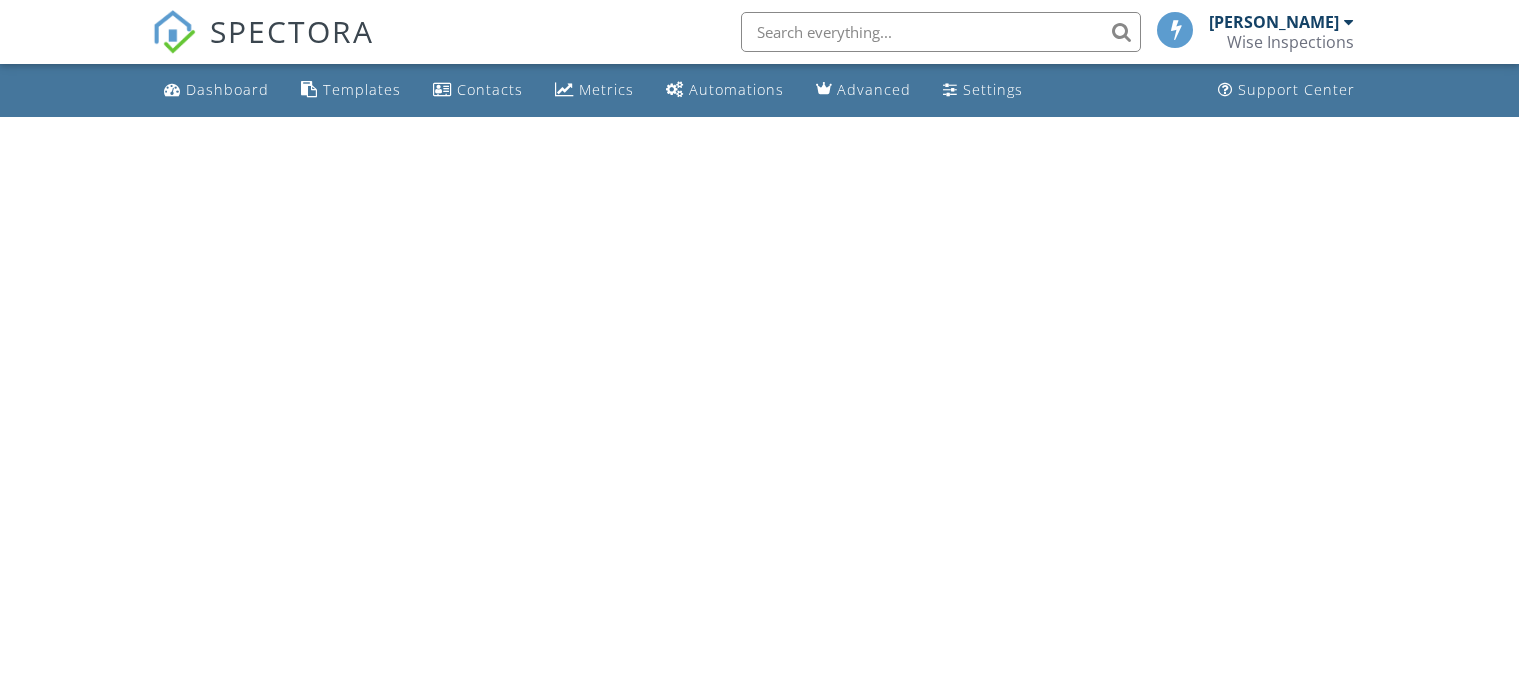 scroll, scrollTop: 0, scrollLeft: 0, axis: both 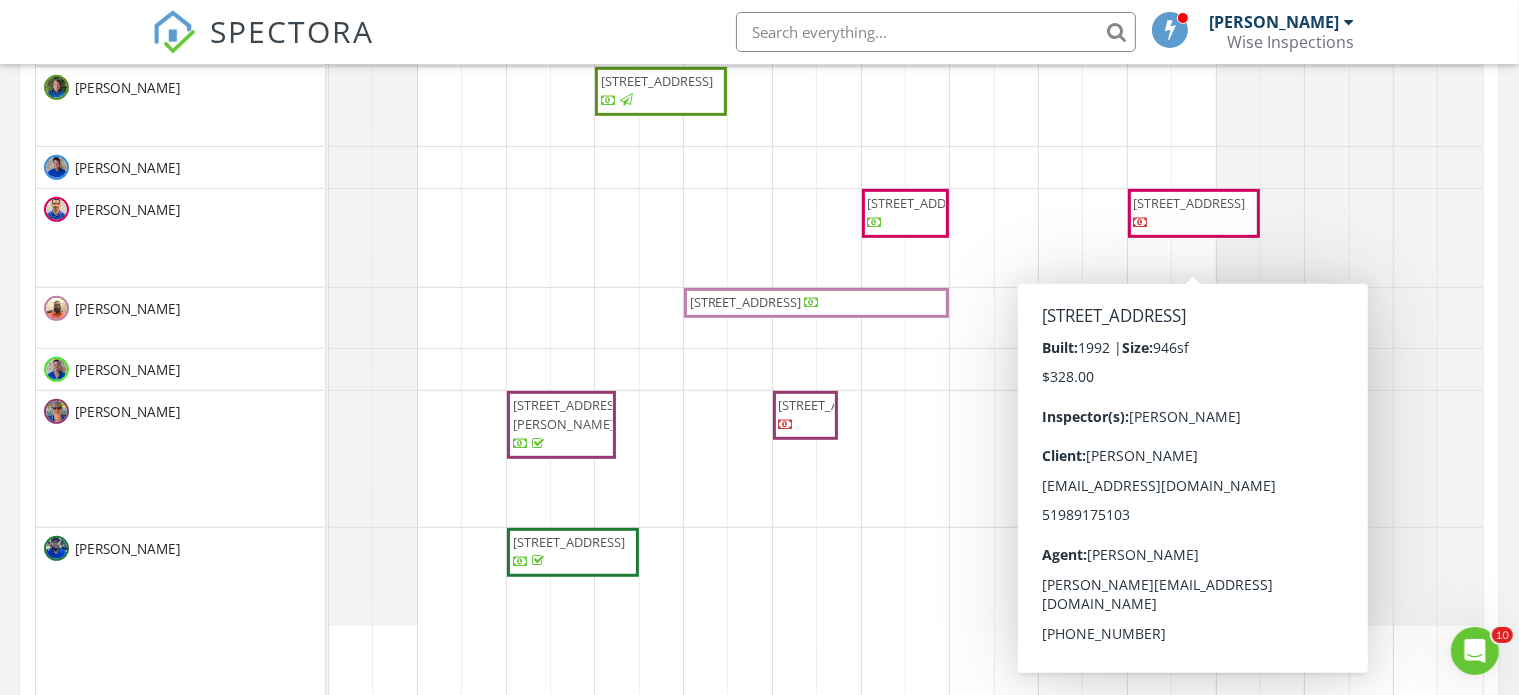 click on "[STREET_ADDRESS]" at bounding box center (1190, 203) 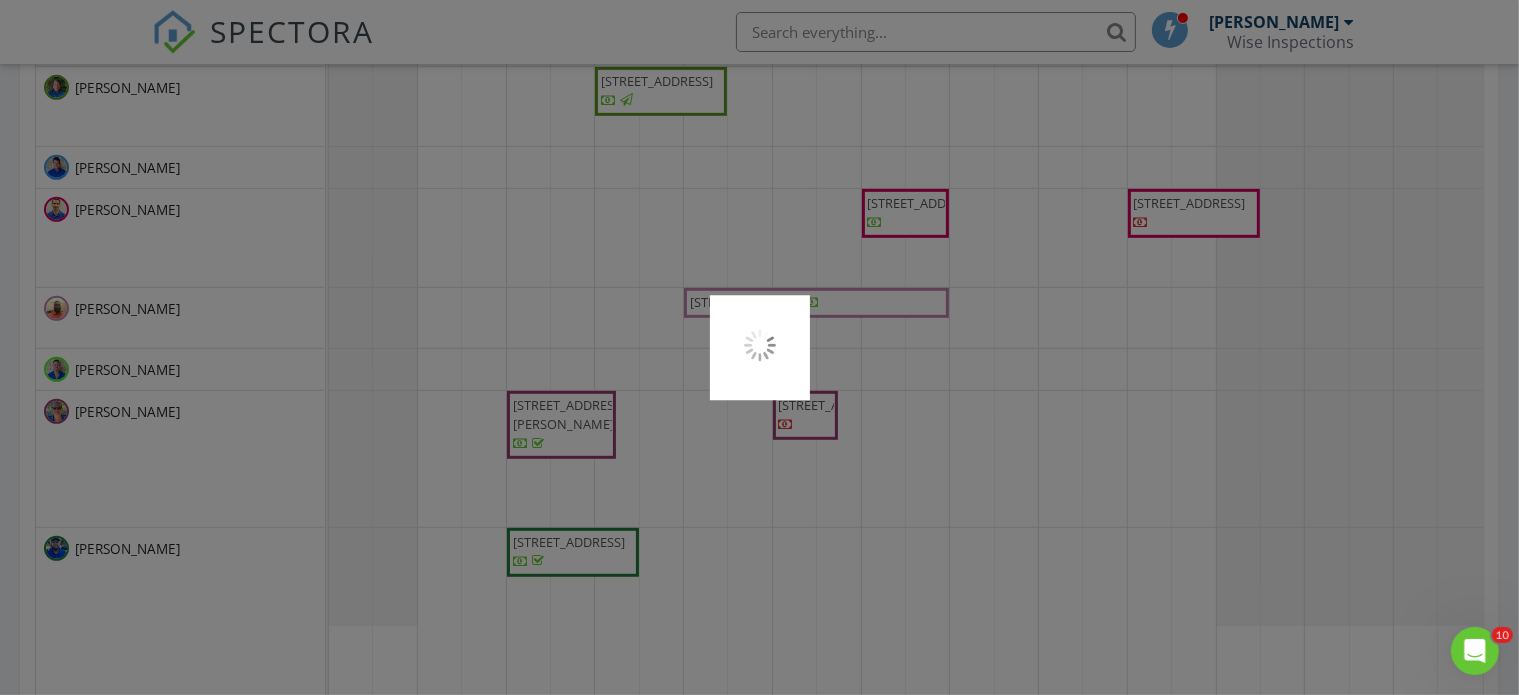 click at bounding box center (759, 347) 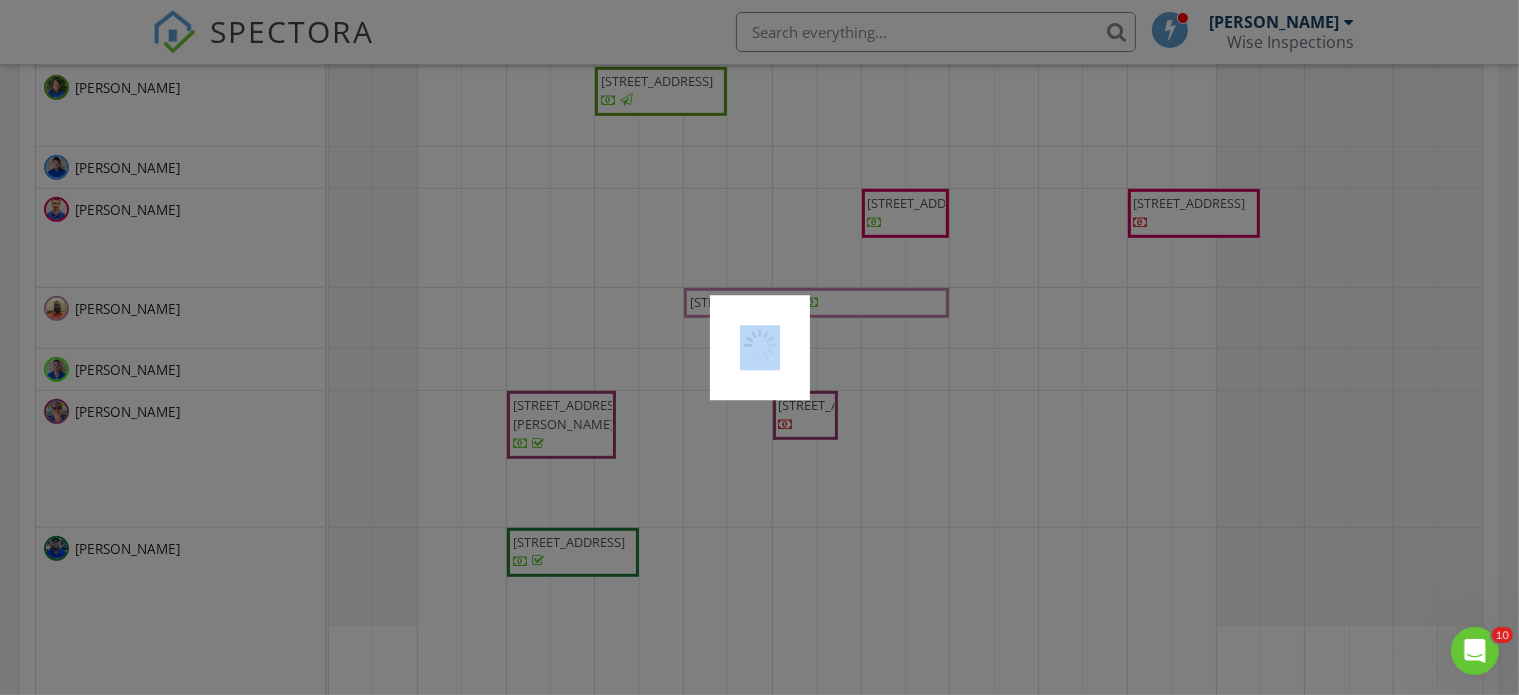 click at bounding box center (759, 347) 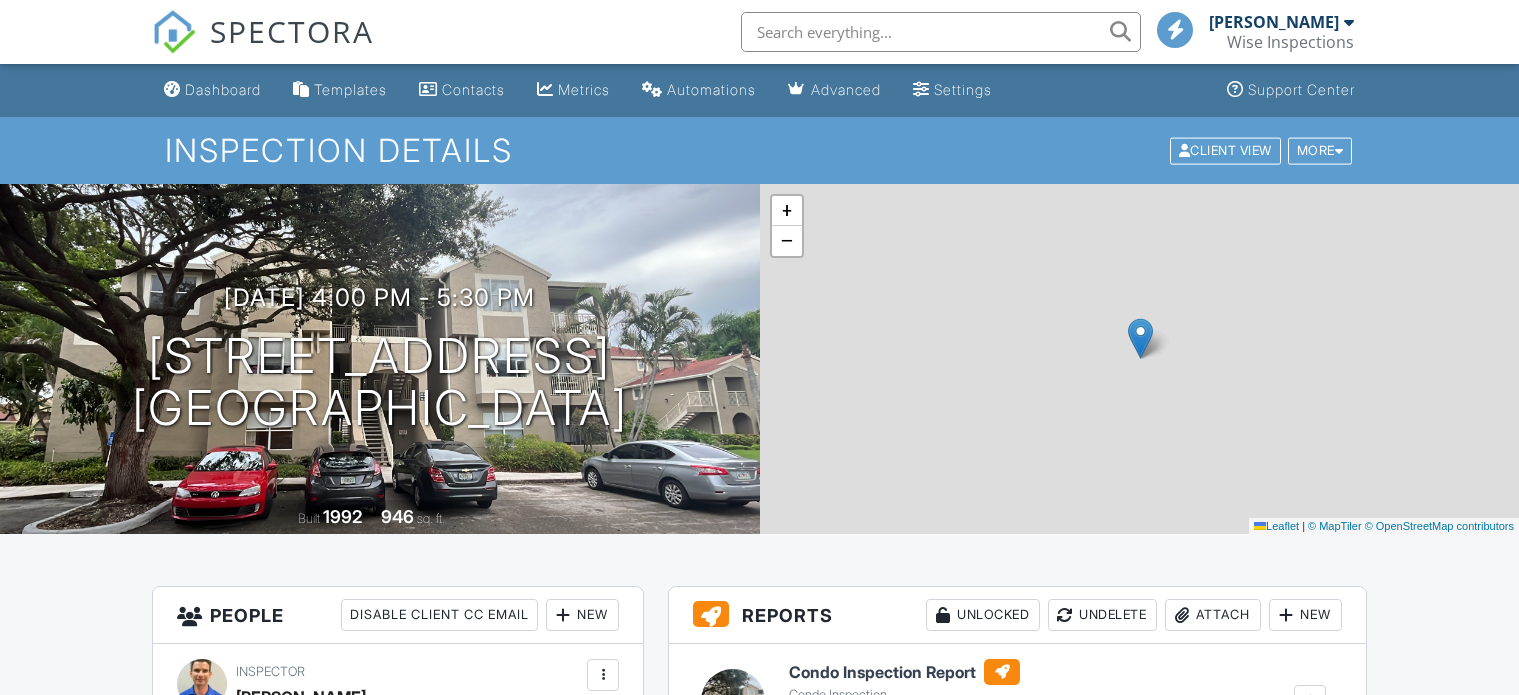 scroll, scrollTop: 0, scrollLeft: 0, axis: both 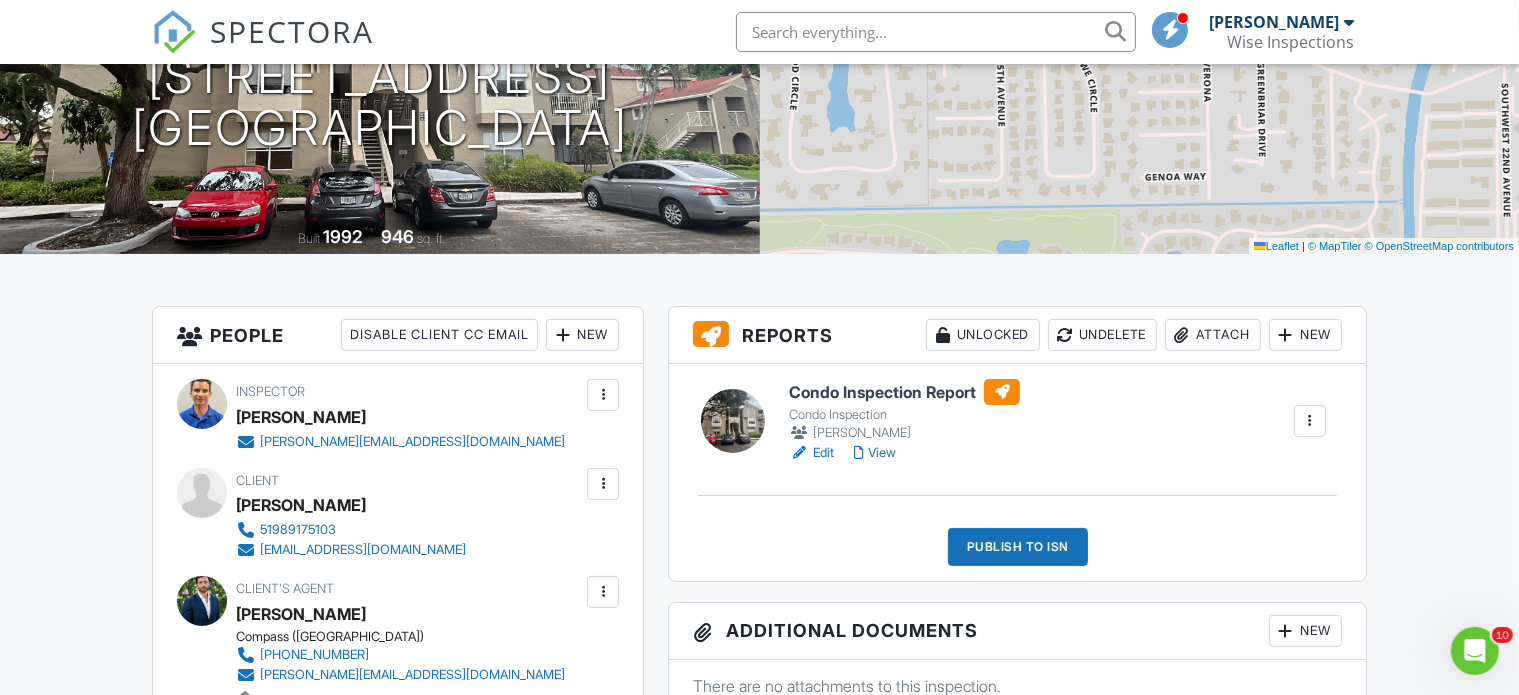 click on "View" at bounding box center [875, 453] 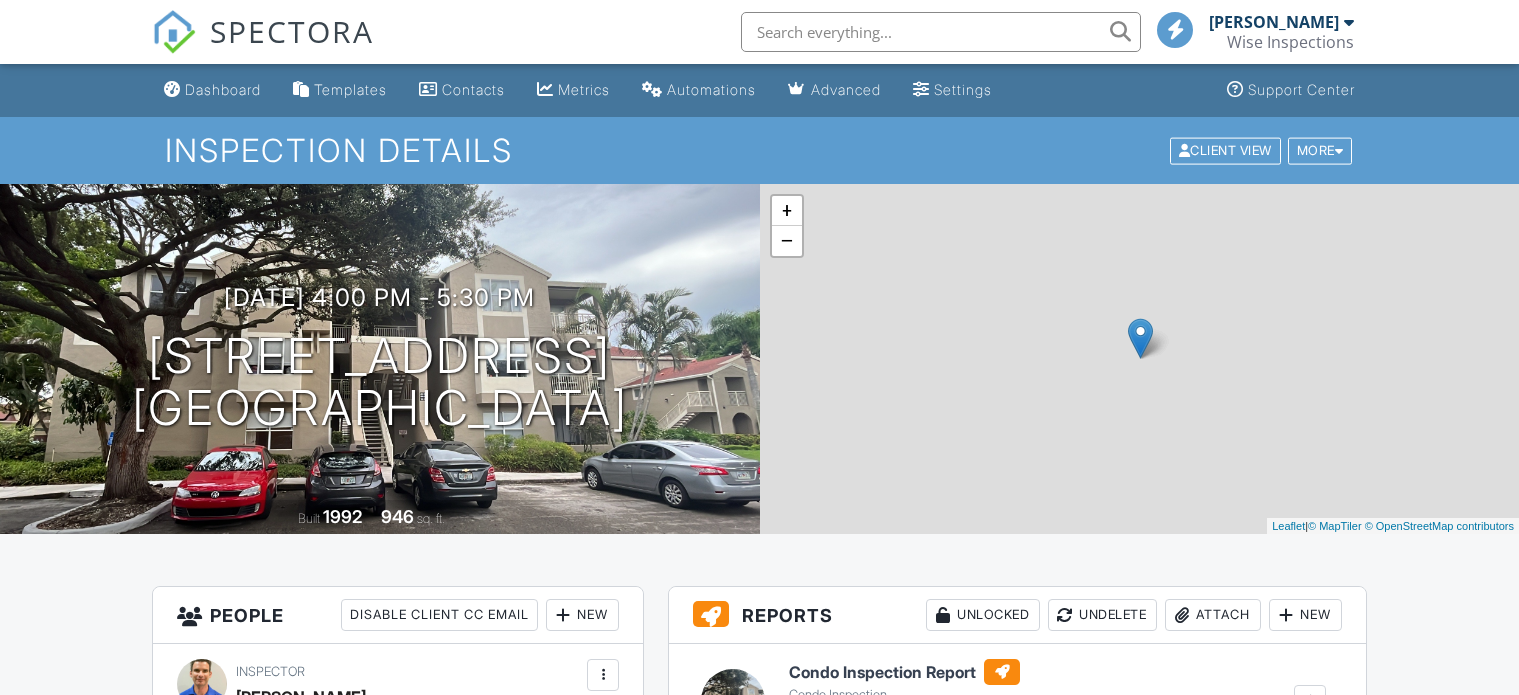 scroll, scrollTop: 0, scrollLeft: 0, axis: both 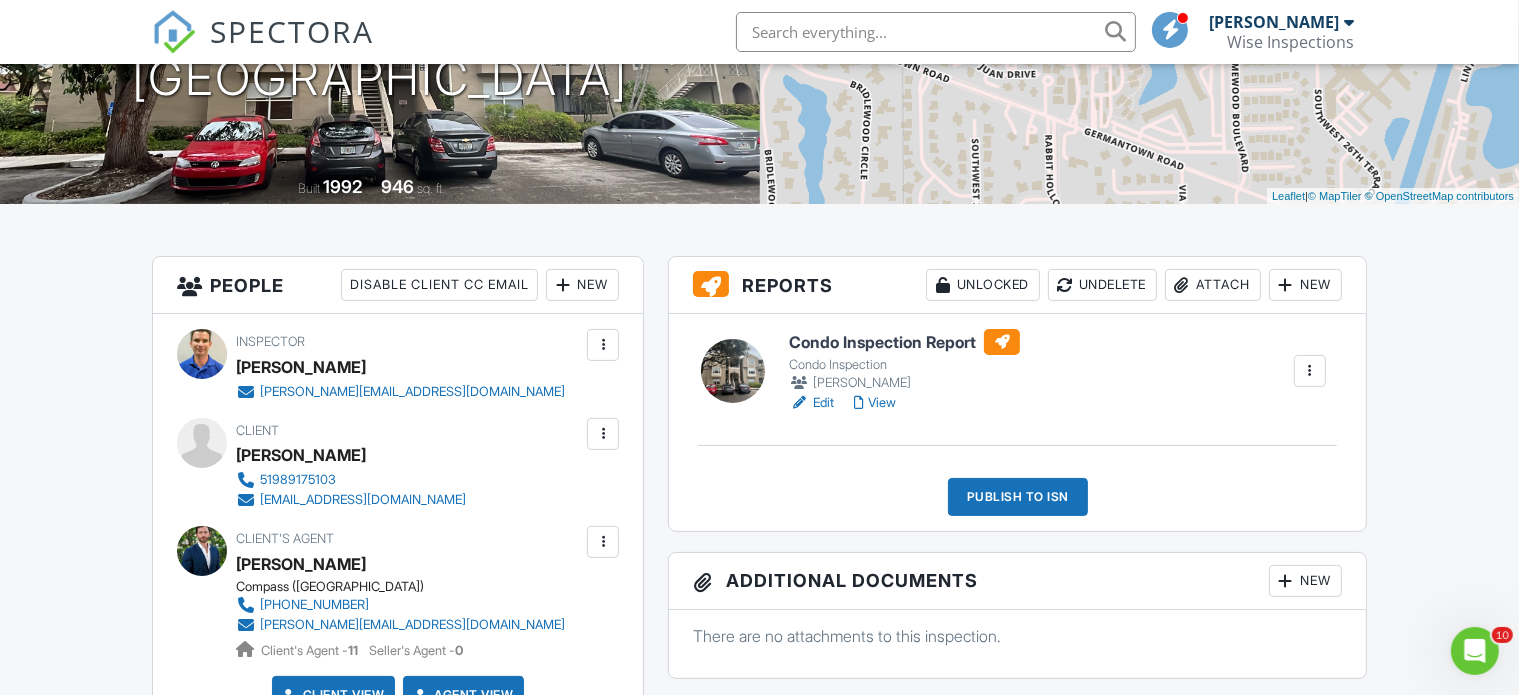 click on "View" at bounding box center [875, 403] 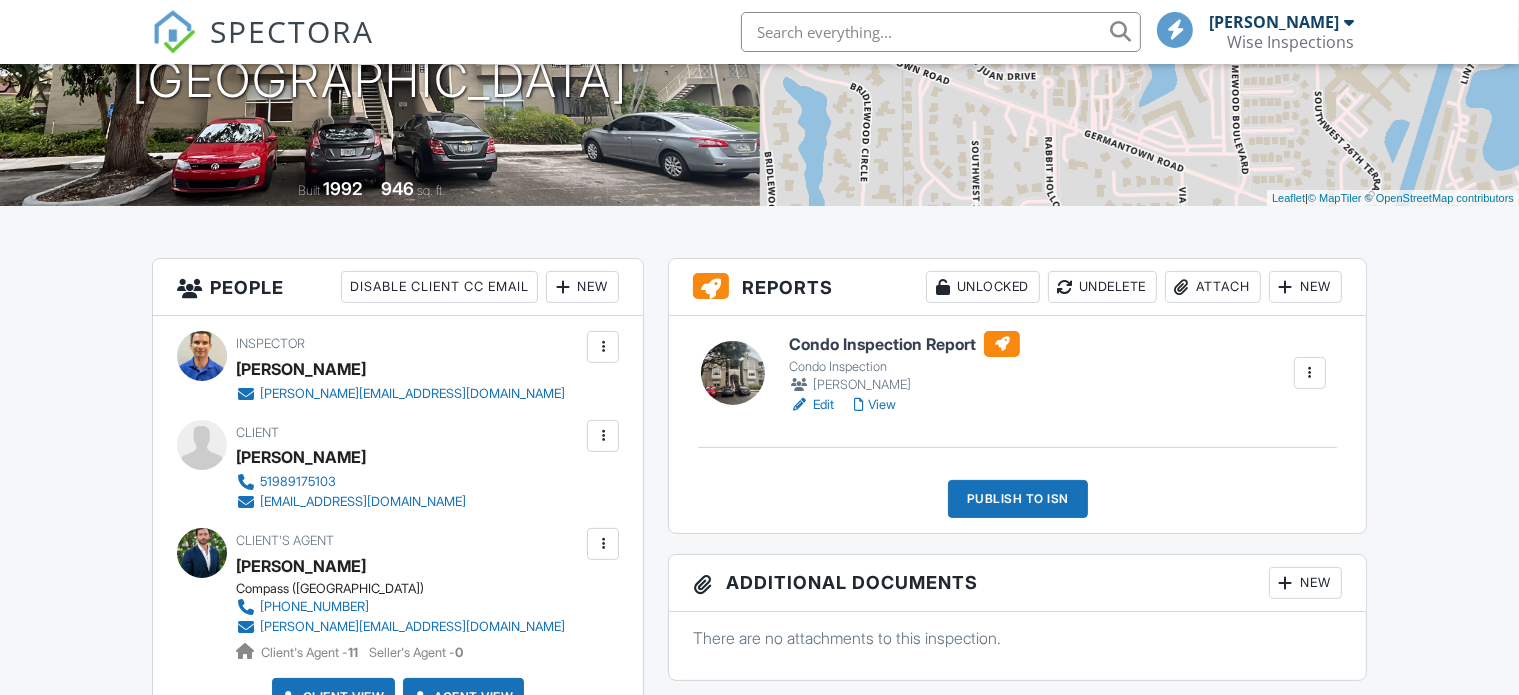 scroll, scrollTop: 328, scrollLeft: 0, axis: vertical 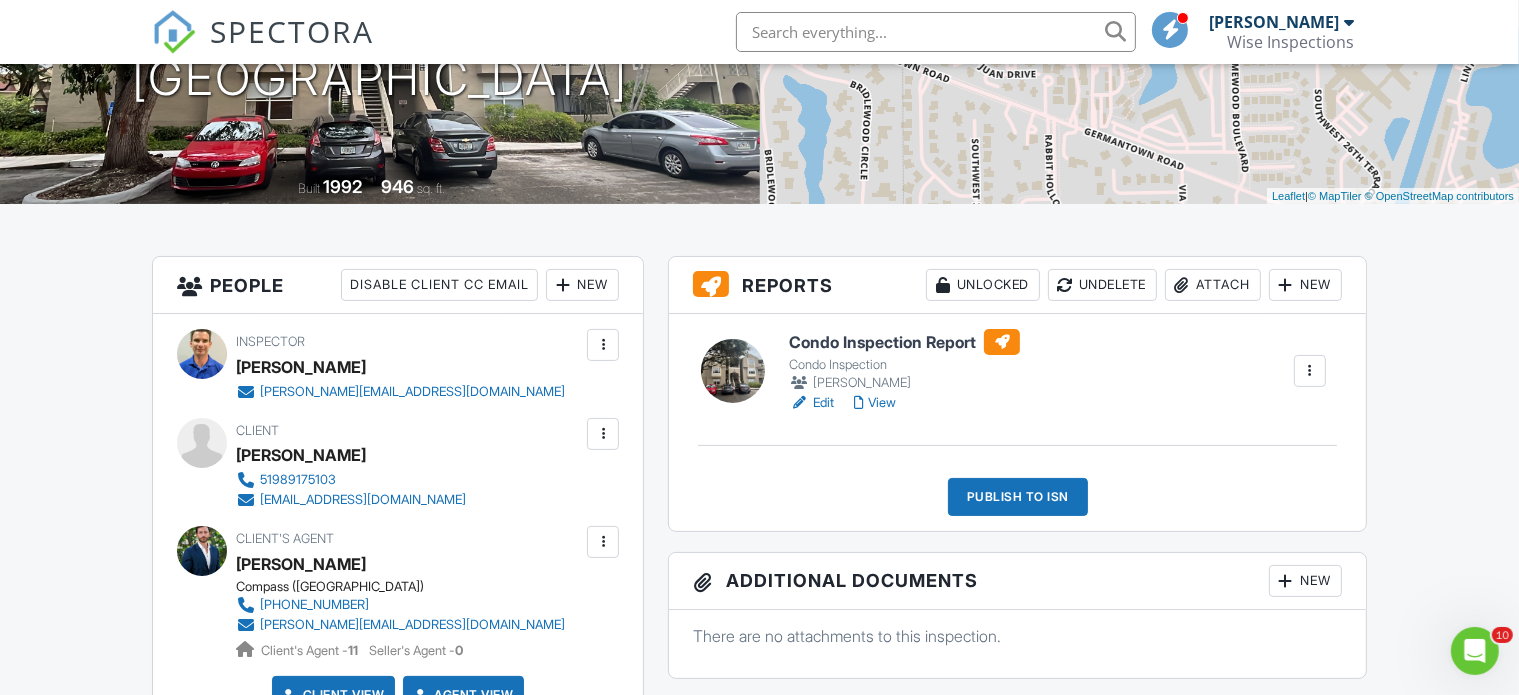 click on "View" at bounding box center [875, 403] 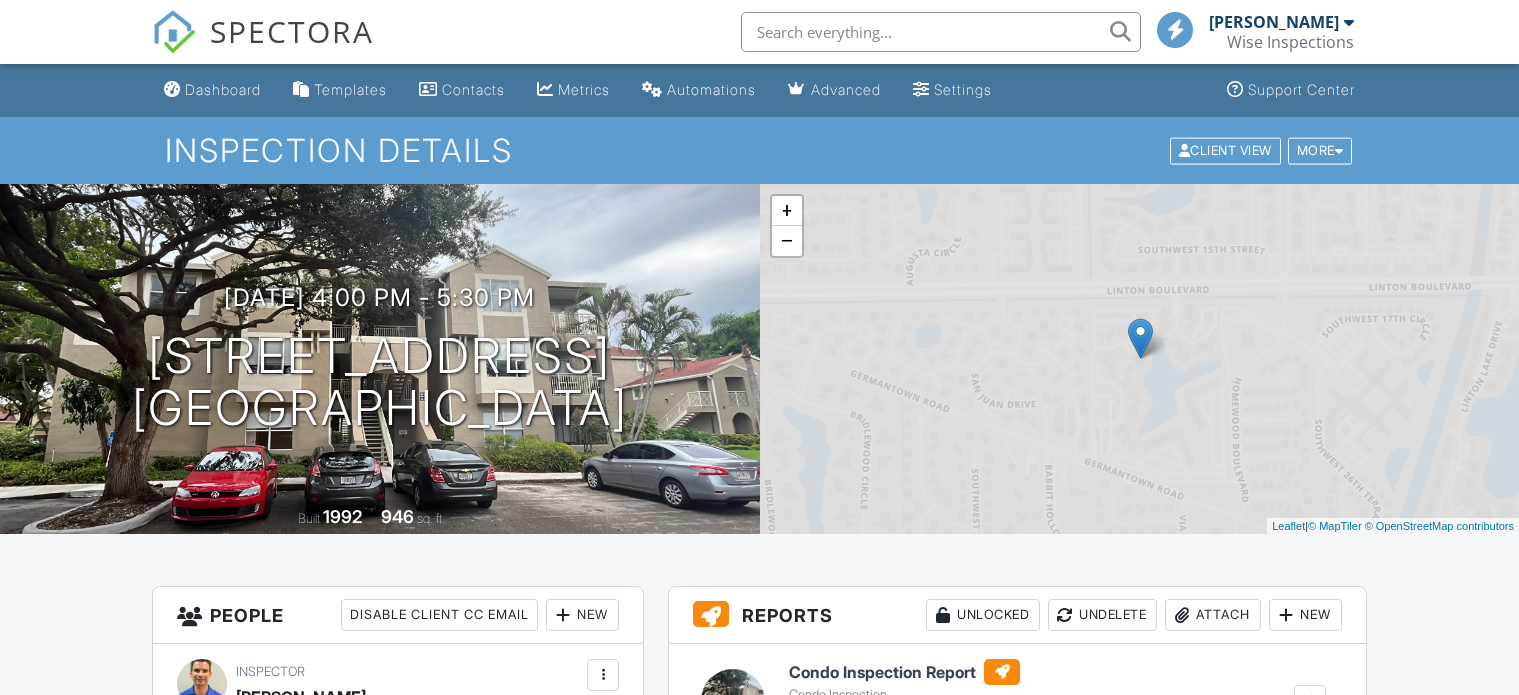 scroll, scrollTop: 0, scrollLeft: 0, axis: both 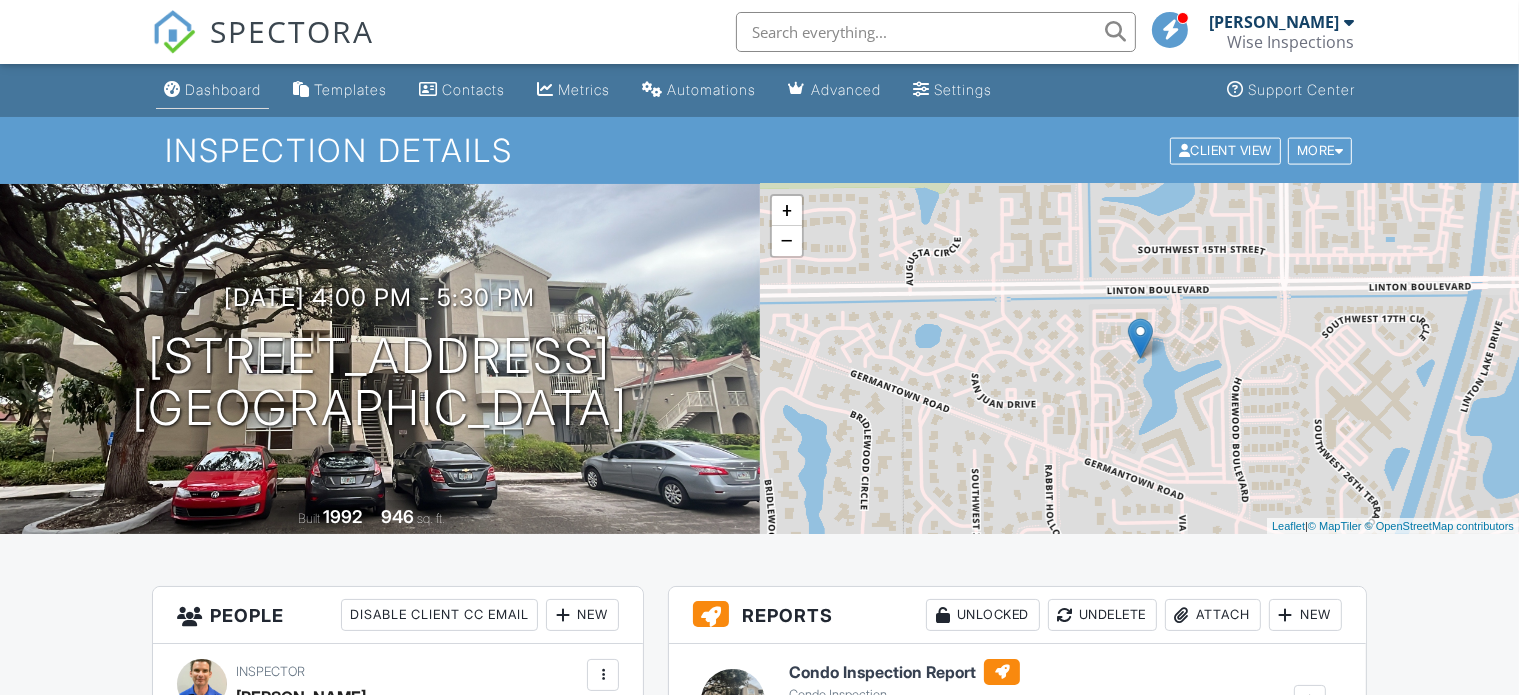 click on "Dashboard" at bounding box center (223, 89) 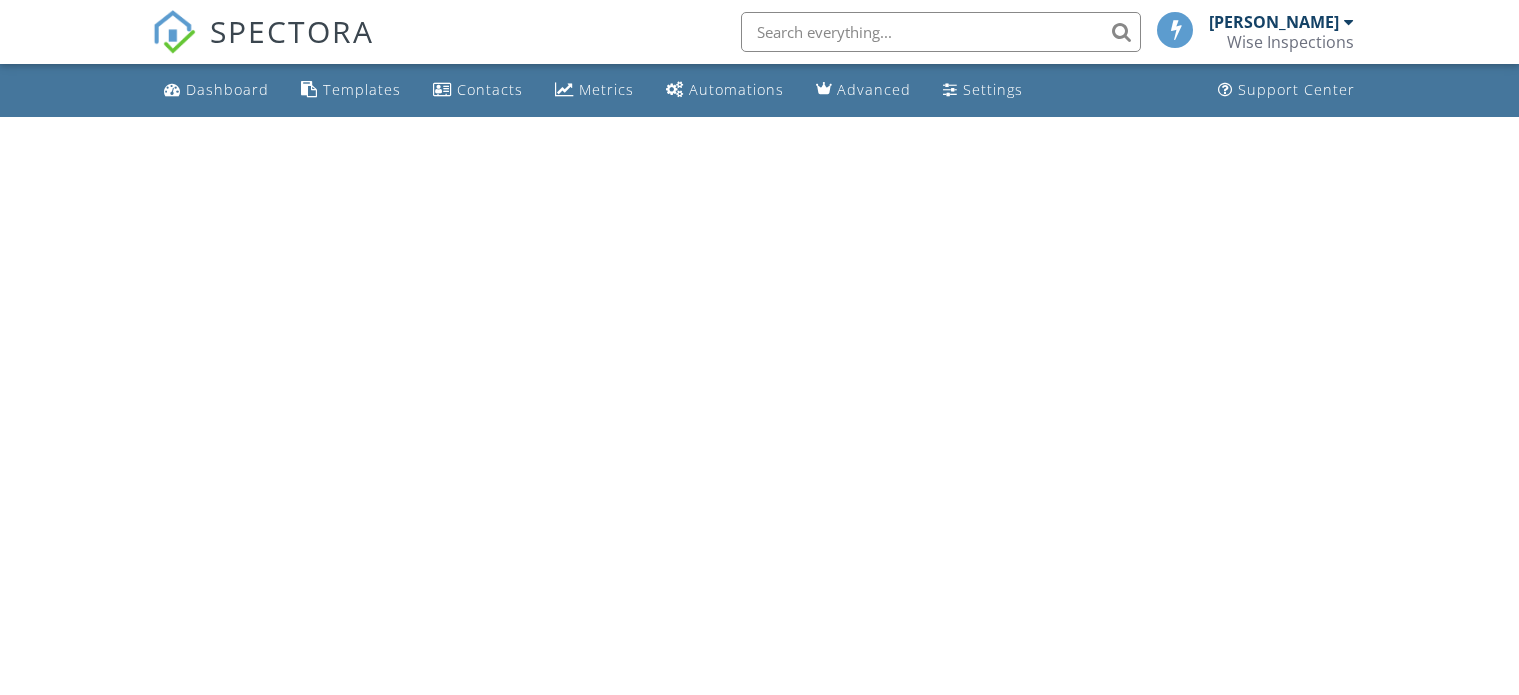 scroll, scrollTop: 0, scrollLeft: 0, axis: both 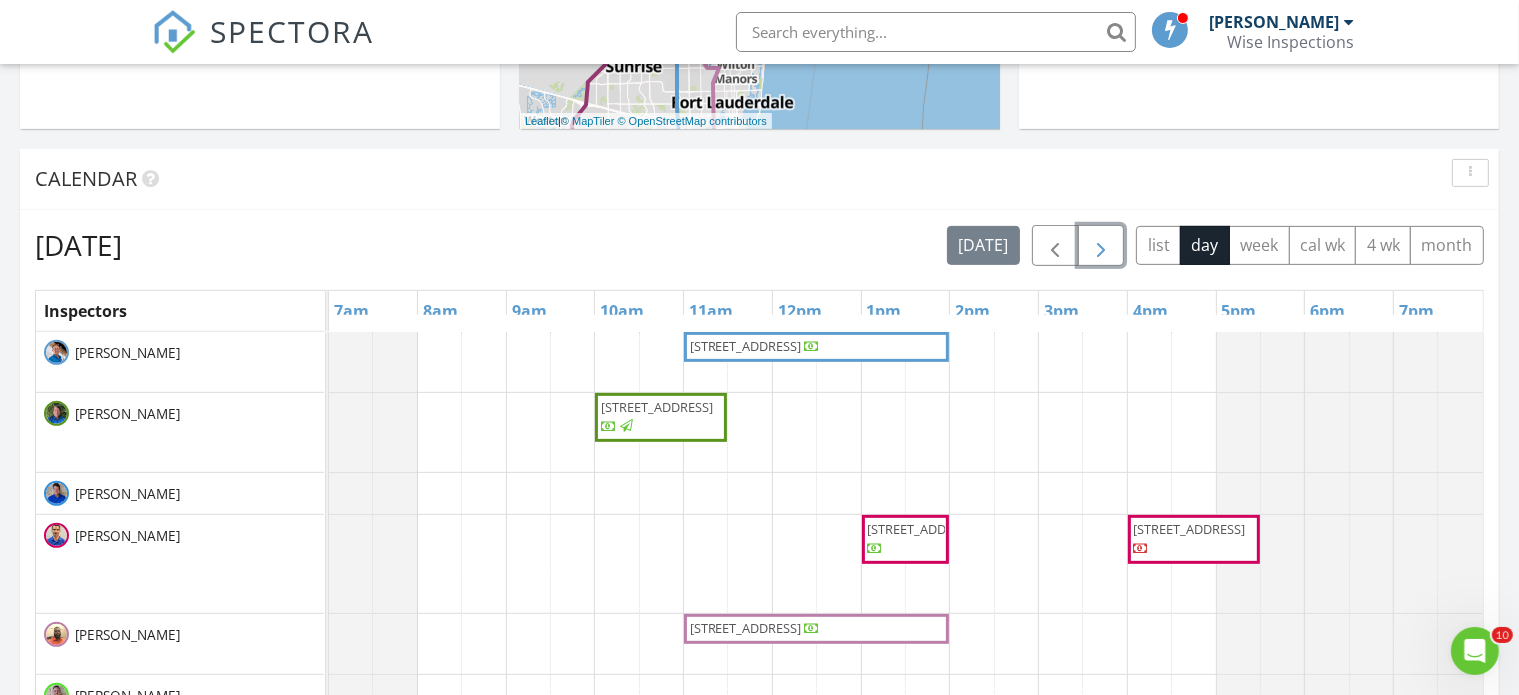 click at bounding box center (1101, 246) 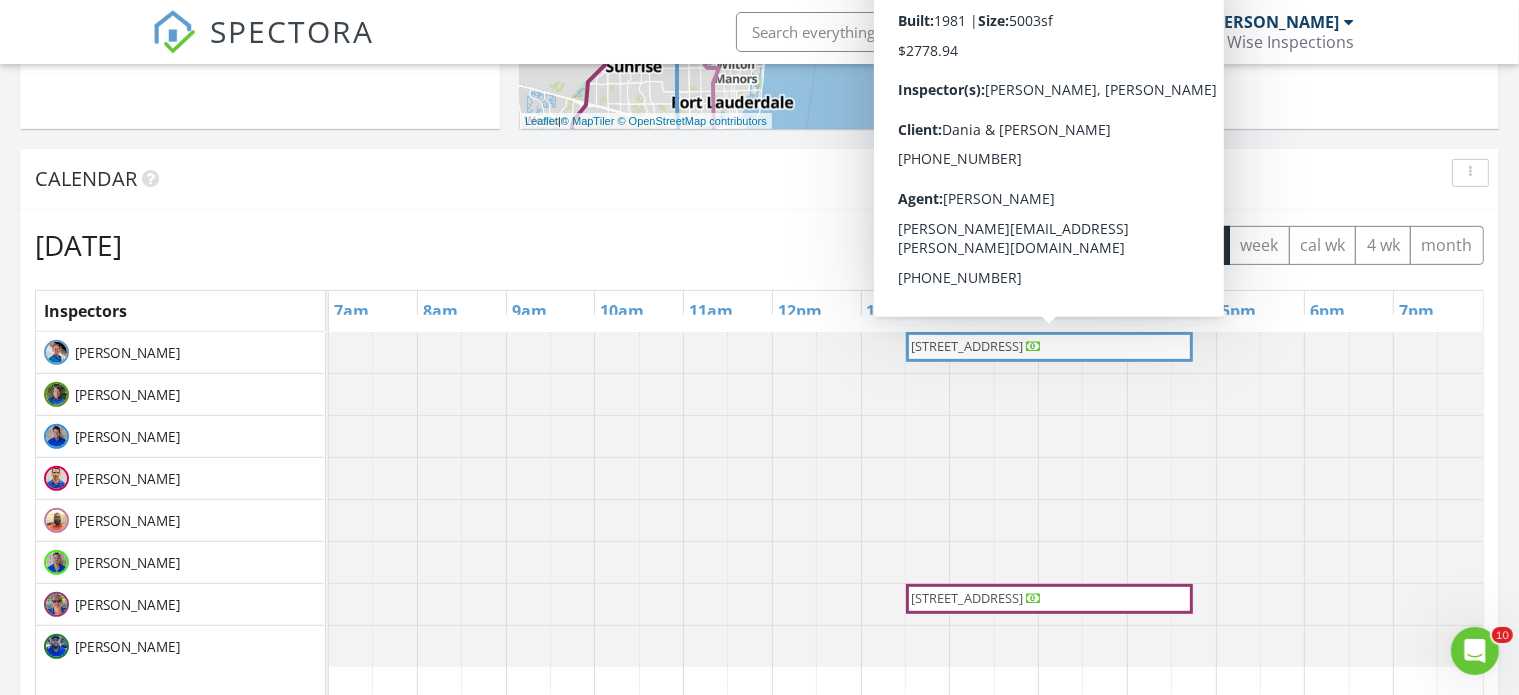 click on "[STREET_ADDRESS]" at bounding box center (968, 346) 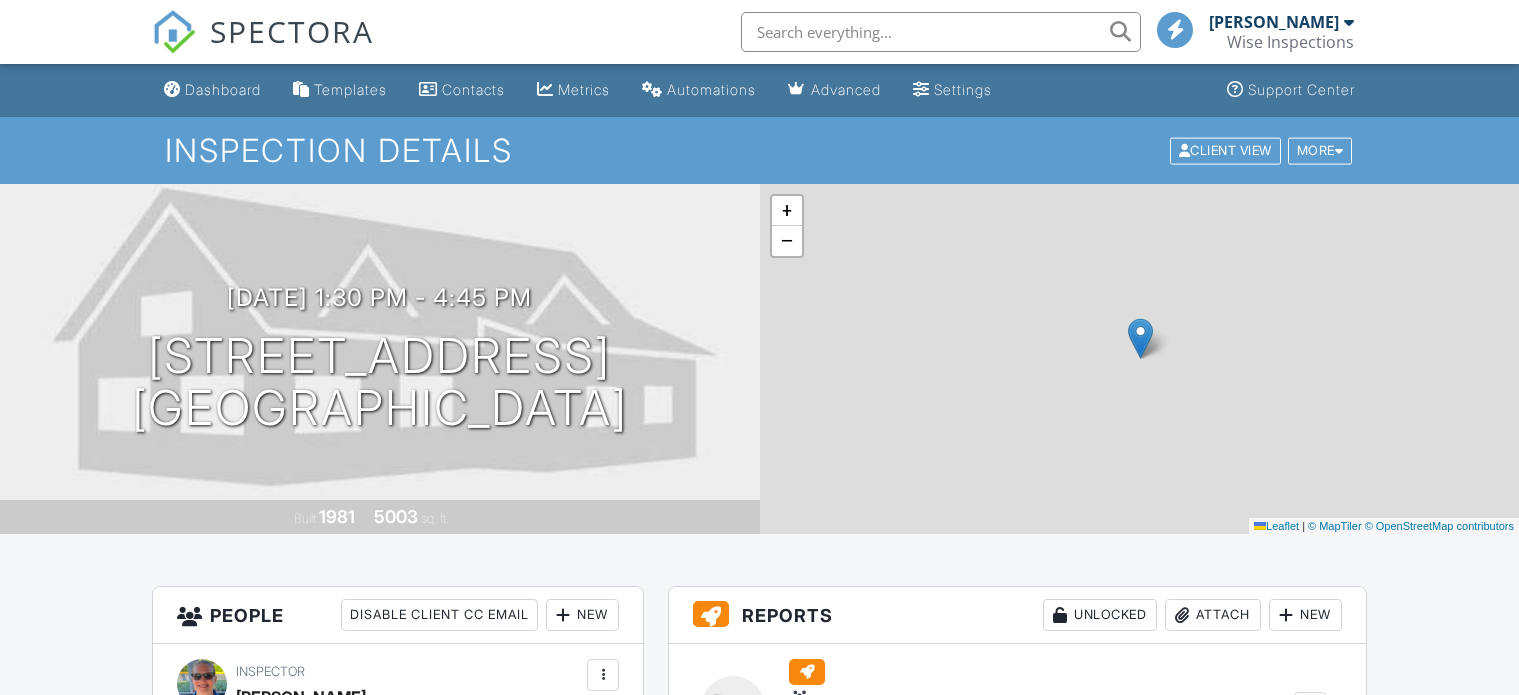 scroll, scrollTop: 0, scrollLeft: 0, axis: both 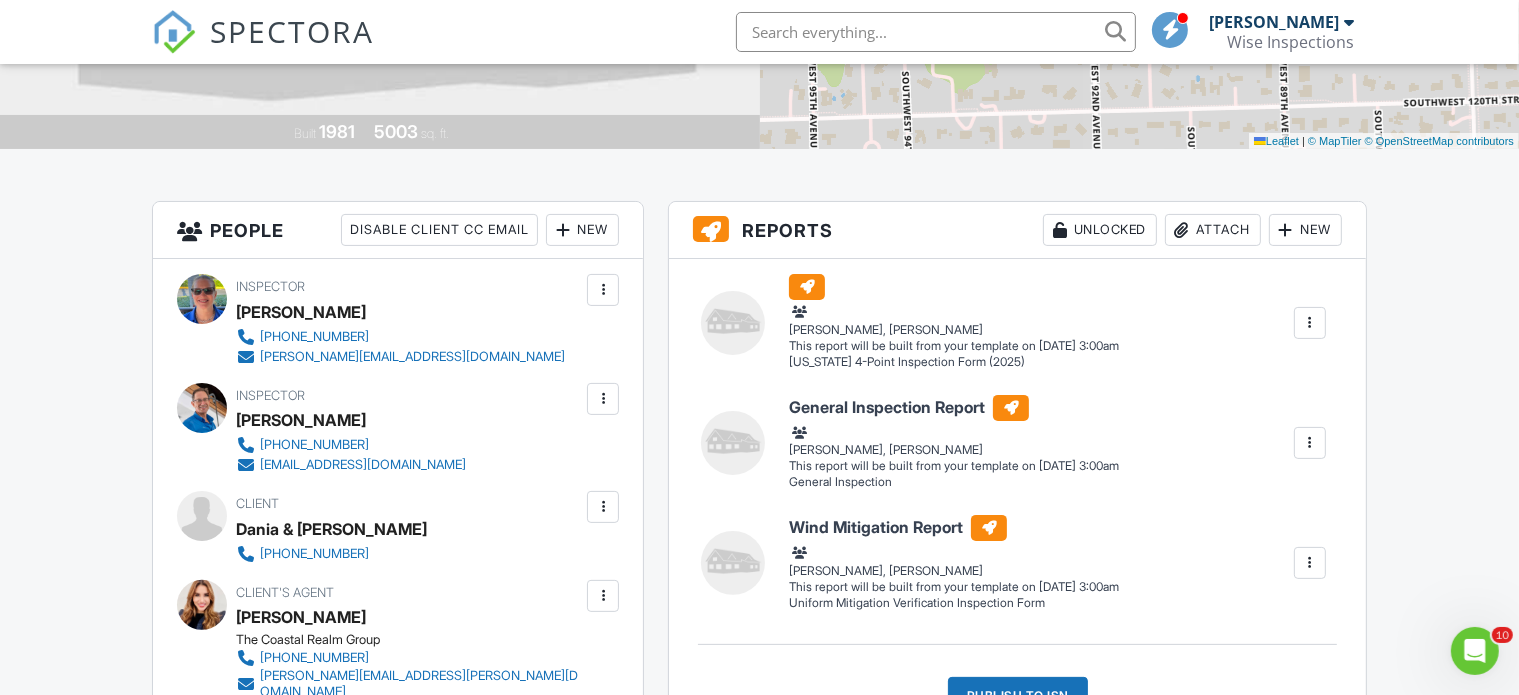 drag, startPoint x: 1524, startPoint y: 150, endPoint x: 1535, endPoint y: 251, distance: 101.597244 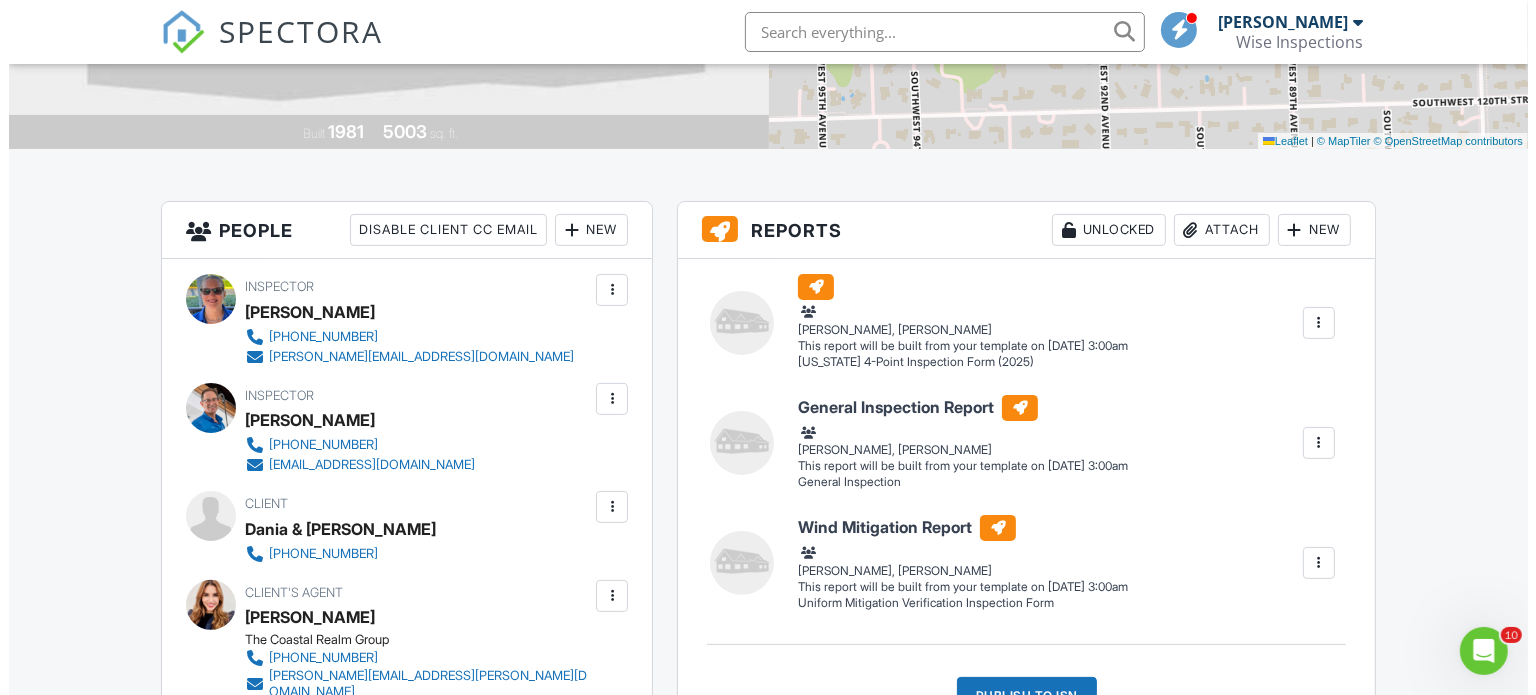scroll, scrollTop: 0, scrollLeft: 0, axis: both 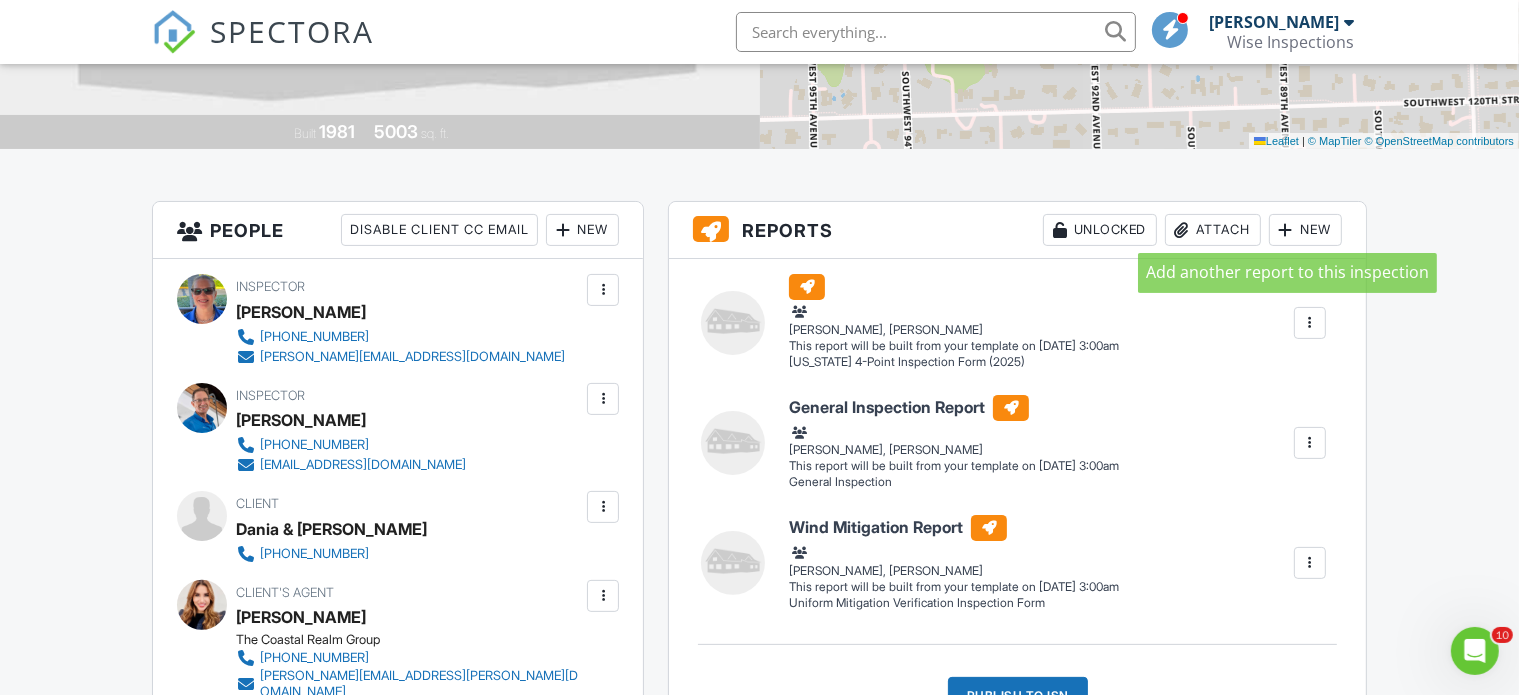 click at bounding box center [1286, 230] 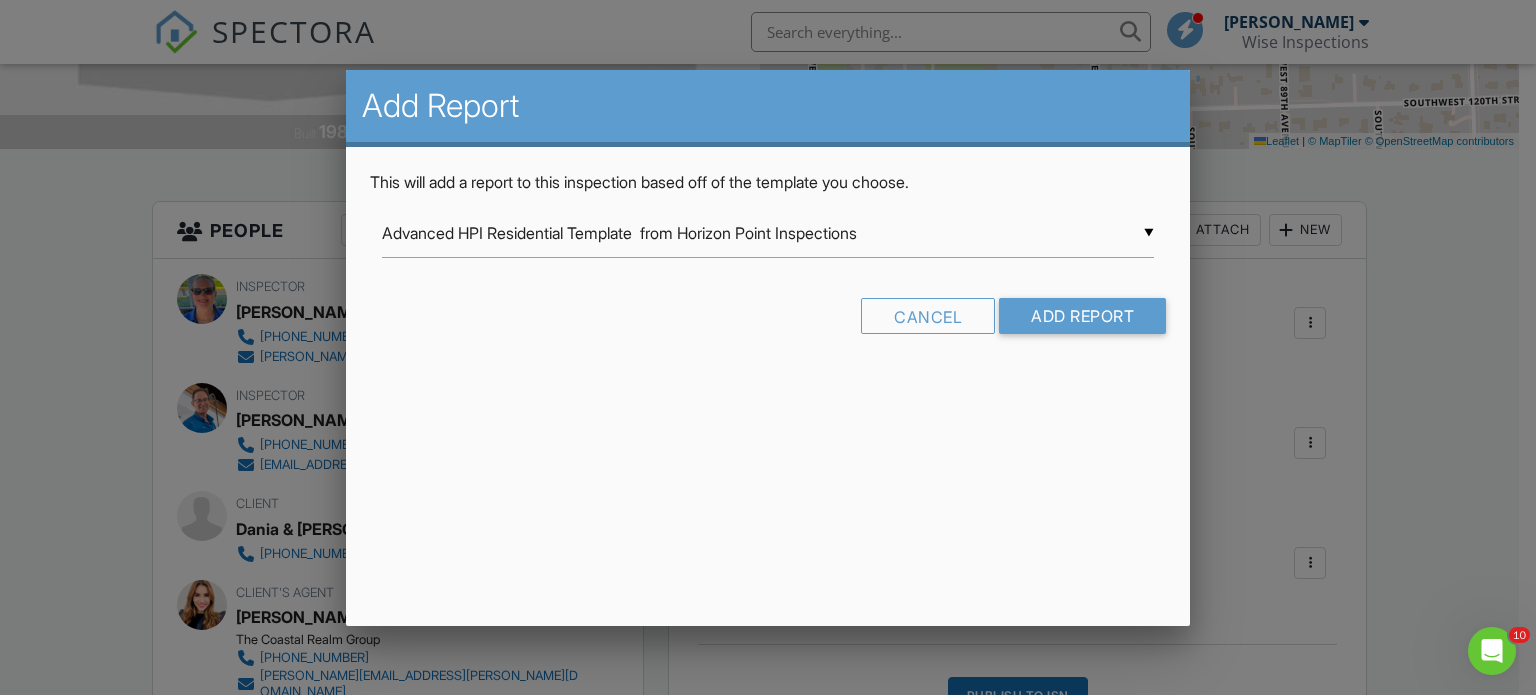 click on "▼ Advanced HPI Residential Template  from Horizon Point Inspections Advanced HPI Residential Template  from Horizon Point Inspections  COMMERCIAL PROPERTY INSPECTION Condo Inspection General Inspection General Inspection - [PERSON_NAME]'s Copy Multi-Family Inspection Pool Inspection TRAINING Condo Inspection  TRAINING General Inspection  Indoor Air Quality Inspection Mold Assessment Mold - Post Remedial Verification CCPIA Template Commercial from Grand Home Inspection [US_STATE] 4-Point Inspection Form (2025)  (HIP Import) Roof Certification Form Sewer Lateral Inspection Termite Inspection (WDO) TRAINING 4-Point Inspection Form TRAINING Wind Mitigation Inspection  Uniform Mitigation Verification Inspection Form  Advanced HPI Residential Template  from Horizon Point Inspections
COMMERCIAL PROPERTY INSPECTION
Condo Inspection
General Inspection
General Inspection - [PERSON_NAME]'s Copy
Multi-Family Inspection
Pool Inspection
TRAINING Condo Inspection
TRAINING General Inspection
Indoor Air Quality Inspection" at bounding box center [768, 233] 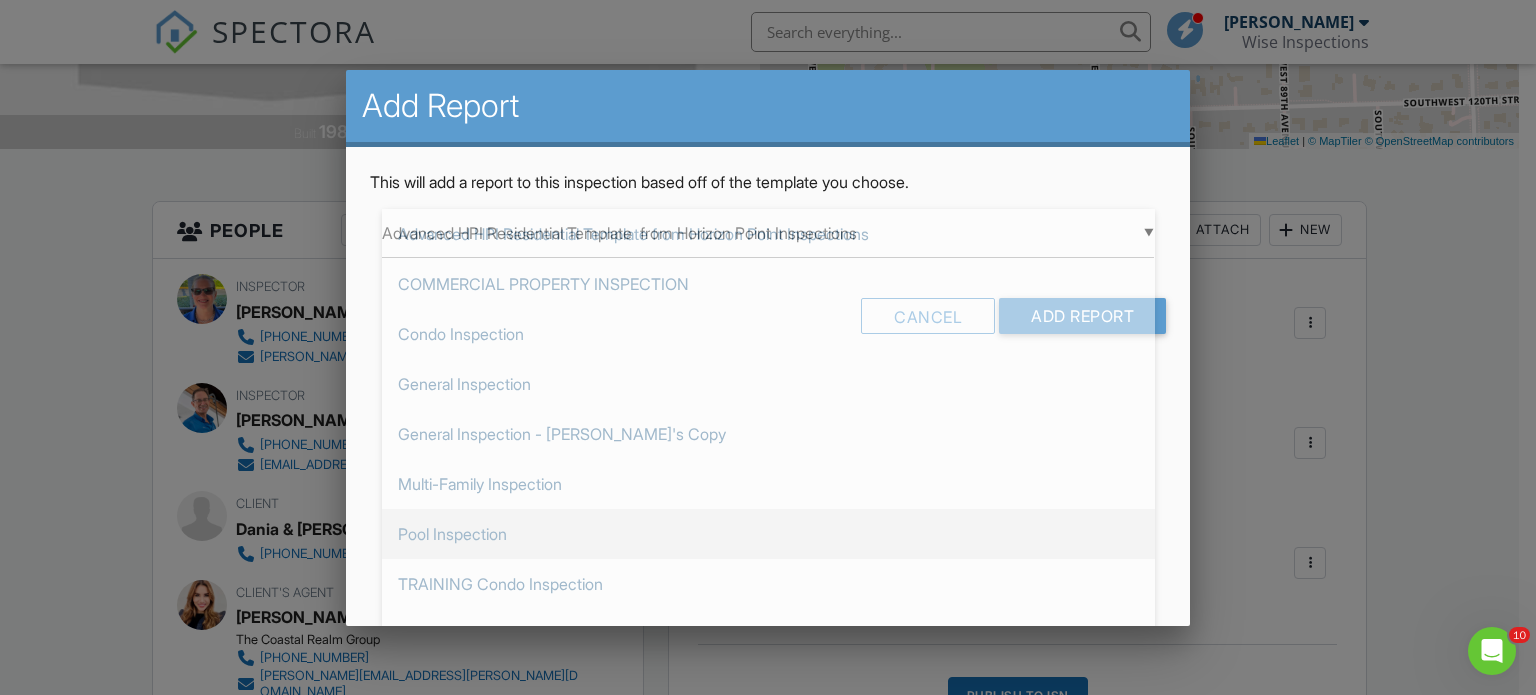 click on "Pool Inspection" at bounding box center (768, 534) 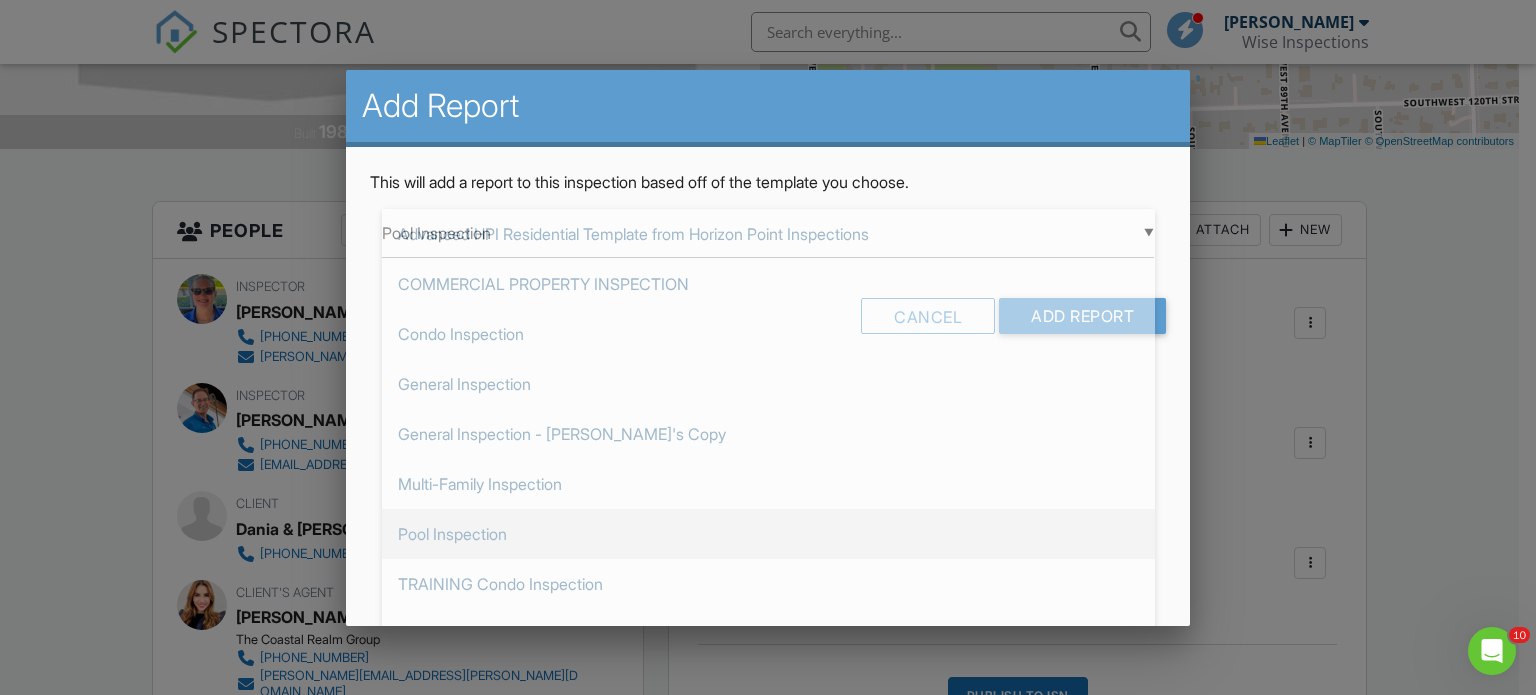 scroll, scrollTop: 0, scrollLeft: 0, axis: both 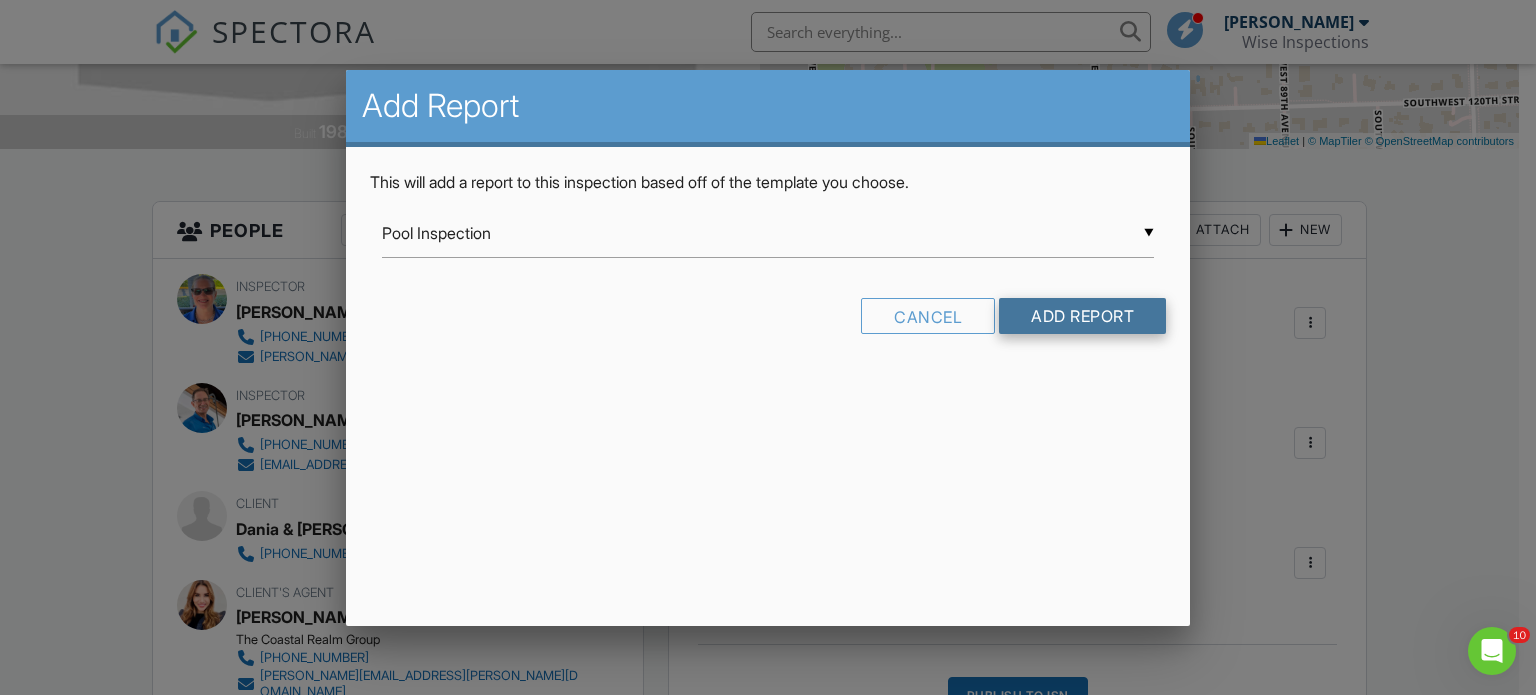 click on "Add Report" at bounding box center [1082, 316] 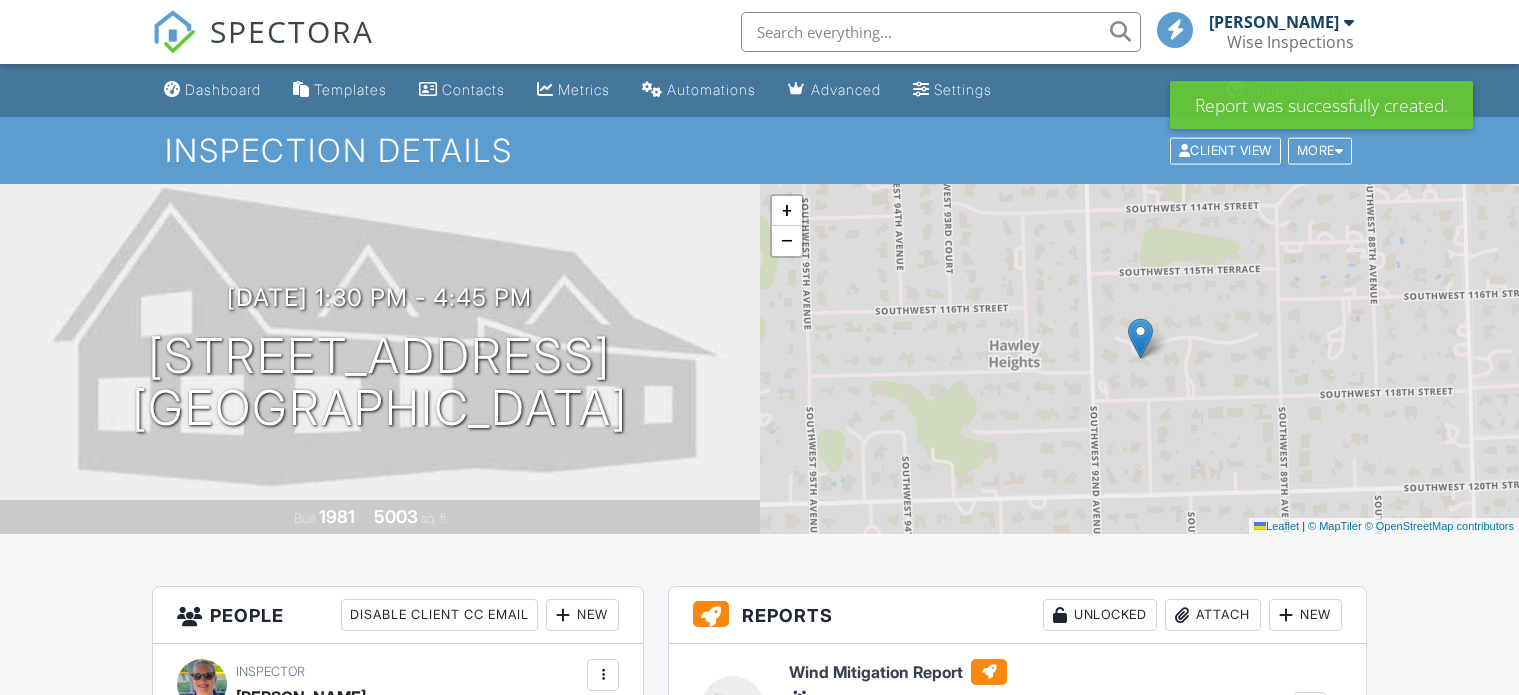 scroll, scrollTop: 0, scrollLeft: 0, axis: both 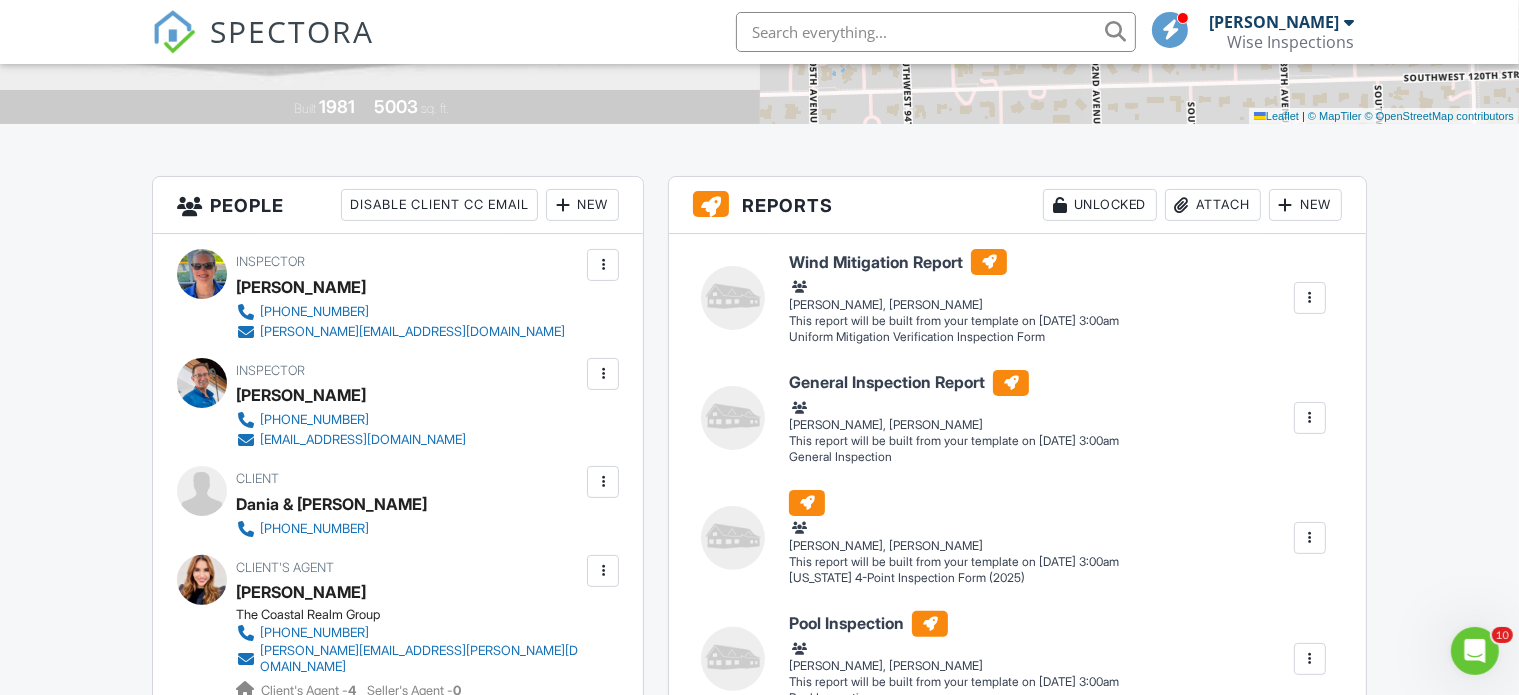 click on "New" at bounding box center (1305, 205) 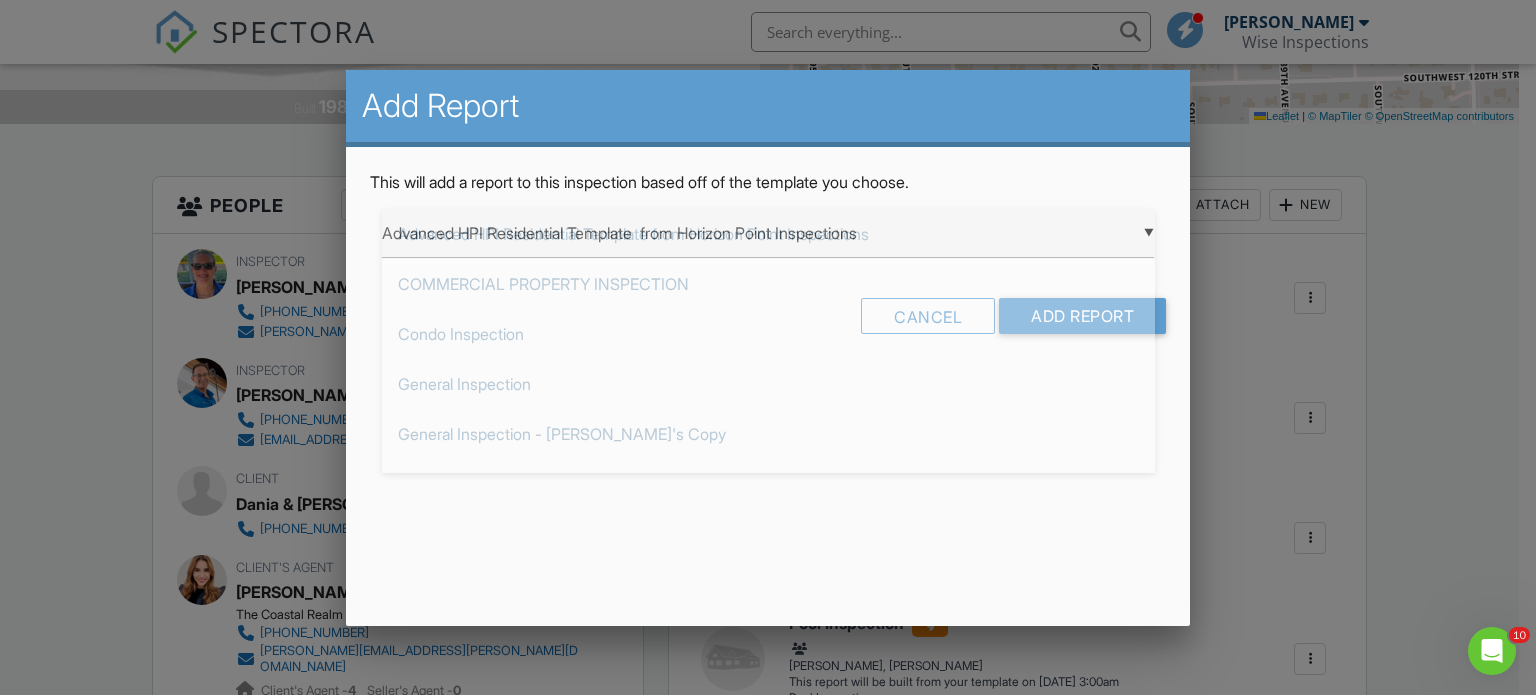 click on "▼ Advanced HPI Residential Template  from Horizon Point Inspections Advanced HPI Residential Template  from Horizon Point Inspections  COMMERCIAL PROPERTY INSPECTION Condo Inspection General Inspection General Inspection - [PERSON_NAME]'s Copy Multi-Family Inspection Pool Inspection TRAINING Condo Inspection  TRAINING General Inspection  Indoor Air Quality Inspection Mold Assessment Mold - Post Remedial Verification CCPIA Template Commercial from Grand Home Inspection [US_STATE] 4-Point Inspection Form (2025)  (HIP Import) Roof Certification Form Sewer Lateral Inspection Termite Inspection (WDO) TRAINING 4-Point Inspection Form TRAINING Wind Mitigation Inspection  Uniform Mitigation Verification Inspection Form  Advanced HPI Residential Template  from Horizon Point Inspections
COMMERCIAL PROPERTY INSPECTION
Condo Inspection
General Inspection
General Inspection - [PERSON_NAME]'s Copy
Multi-Family Inspection
Pool Inspection
TRAINING Condo Inspection
TRAINING General Inspection
Indoor Air Quality Inspection" at bounding box center (768, 233) 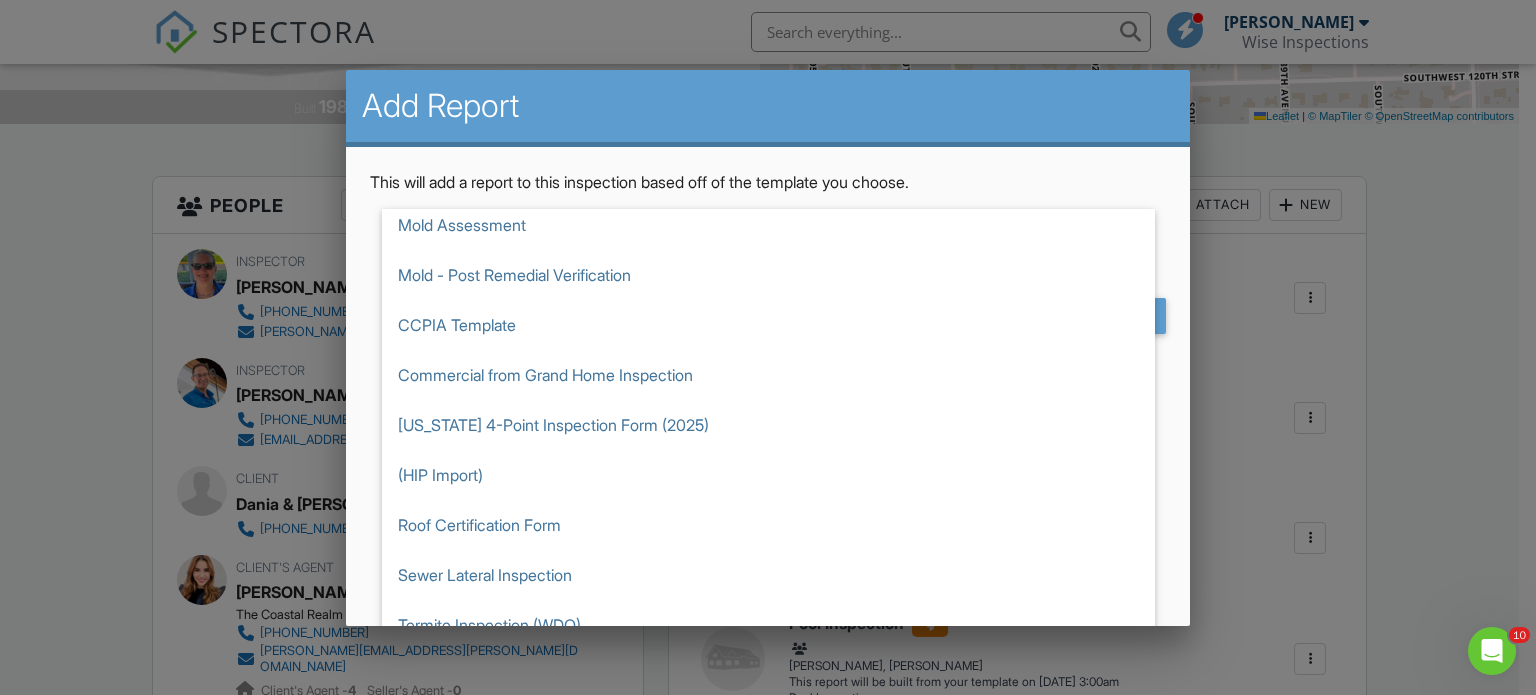 scroll, scrollTop: 511, scrollLeft: 0, axis: vertical 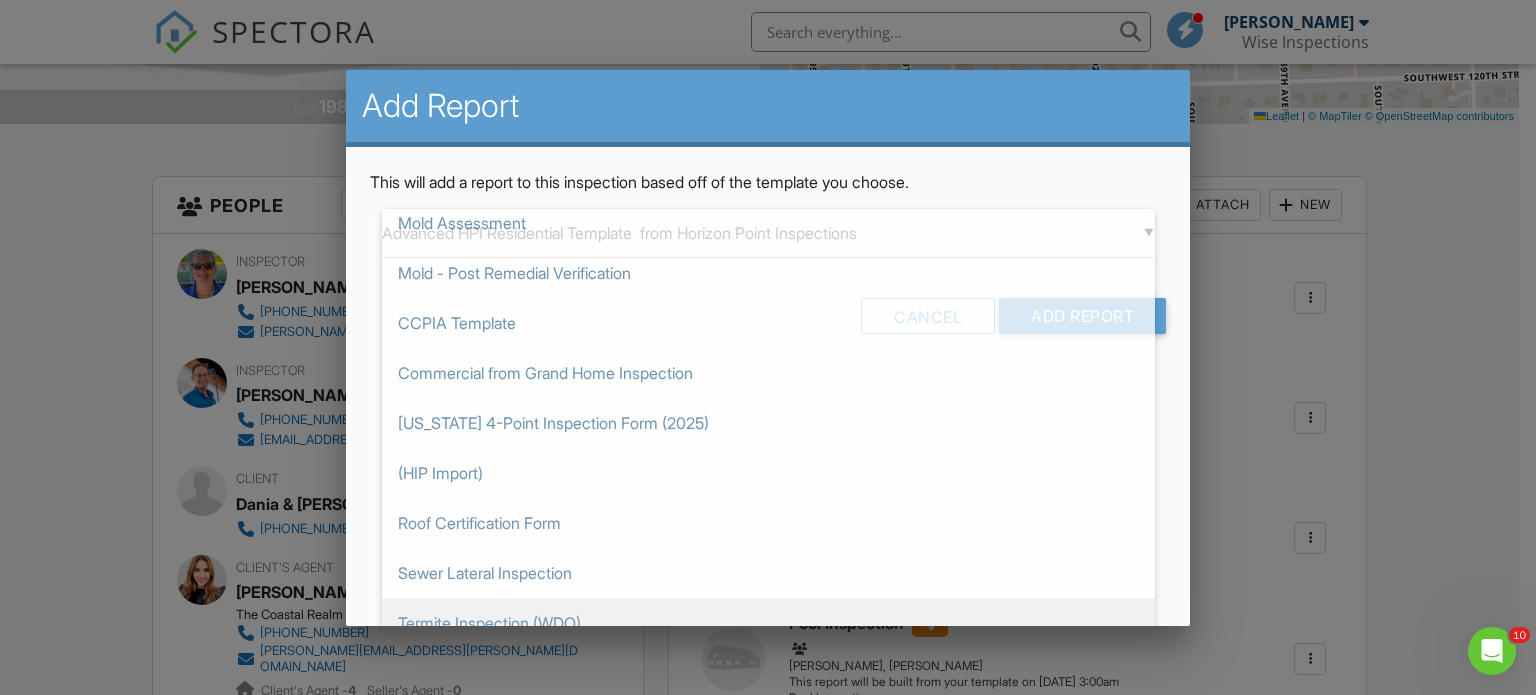 click on "Termite Inspection (WDO)" at bounding box center [768, 623] 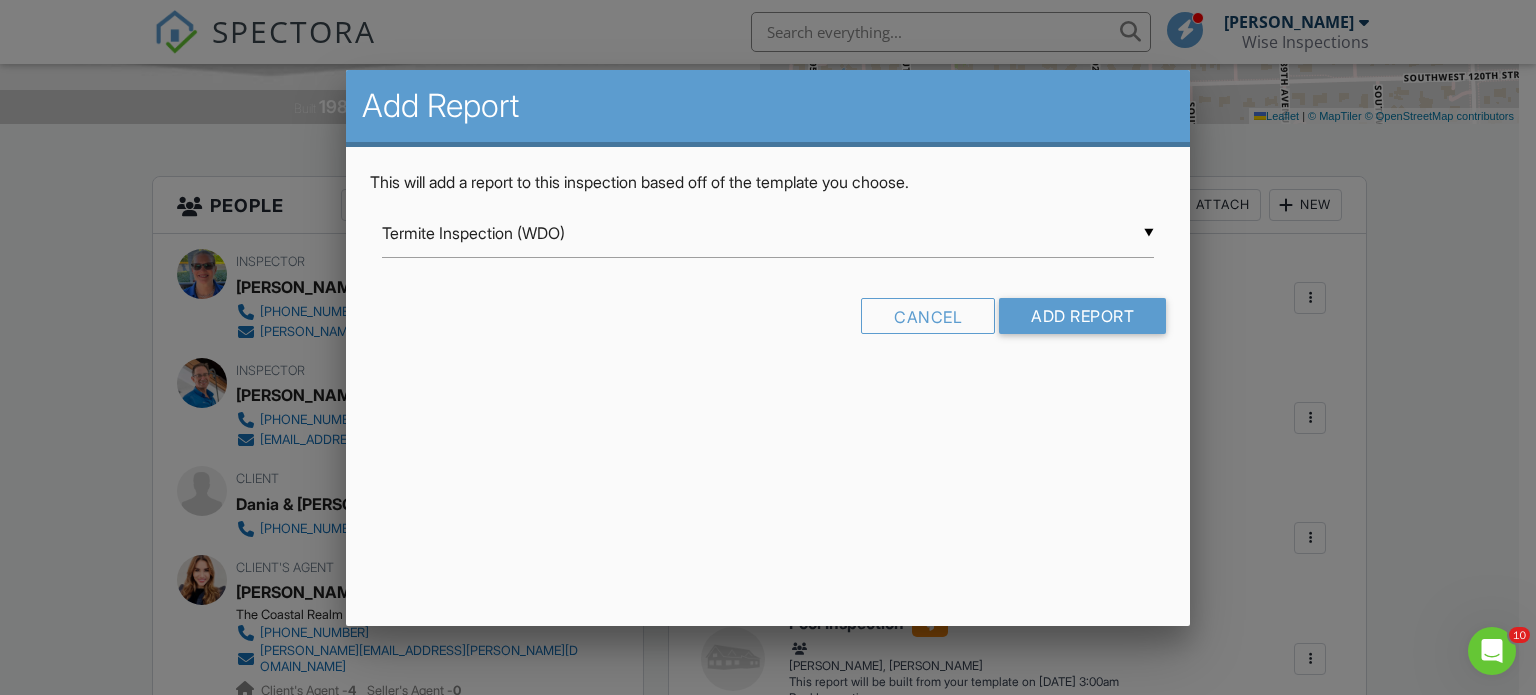 scroll, scrollTop: 0, scrollLeft: 0, axis: both 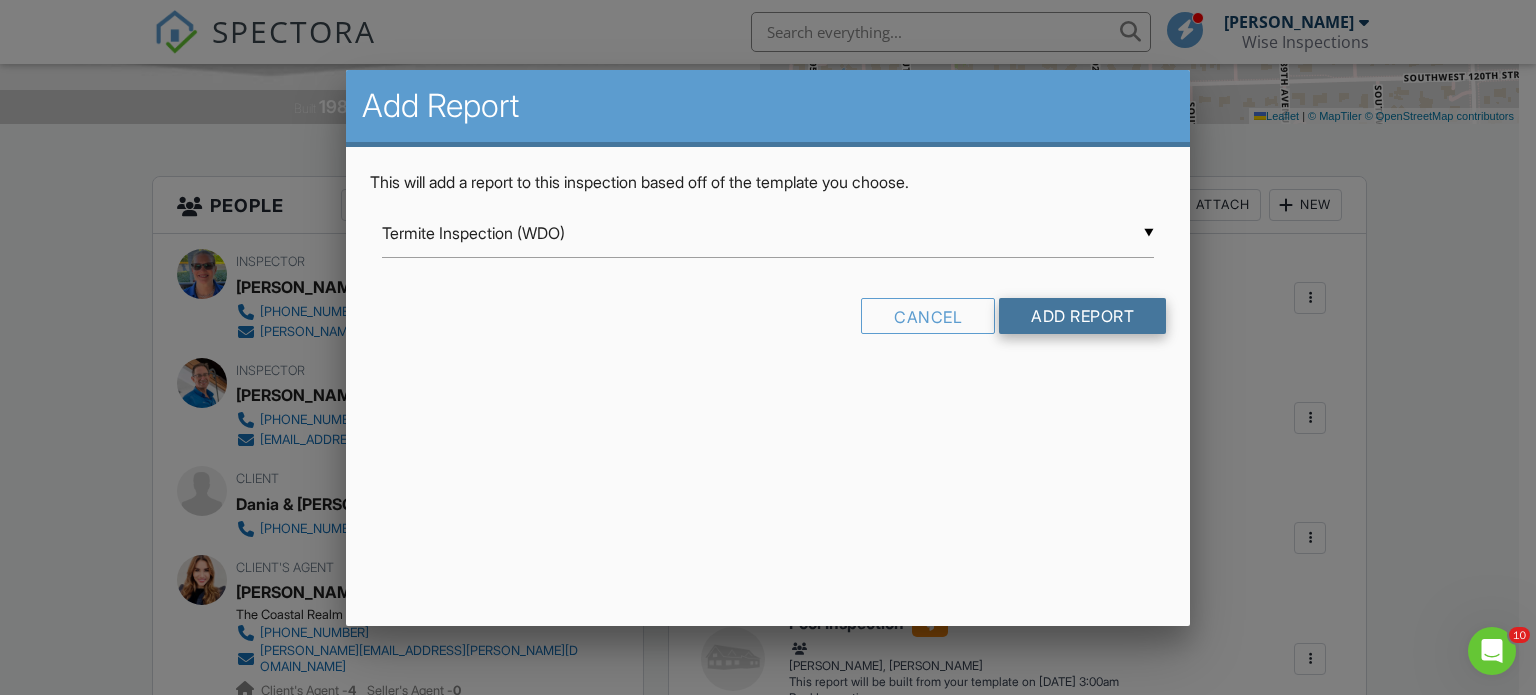 click on "Add Report" at bounding box center (1082, 316) 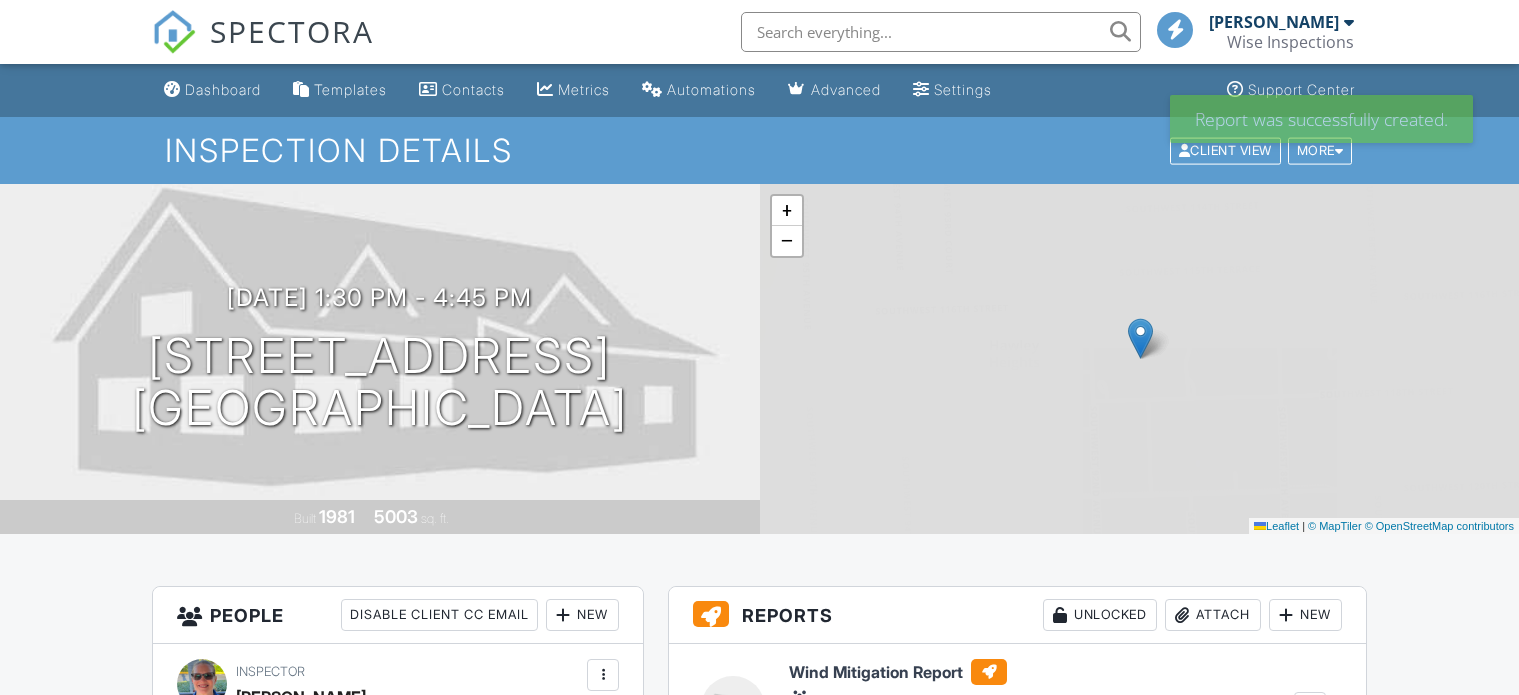 scroll, scrollTop: 0, scrollLeft: 0, axis: both 